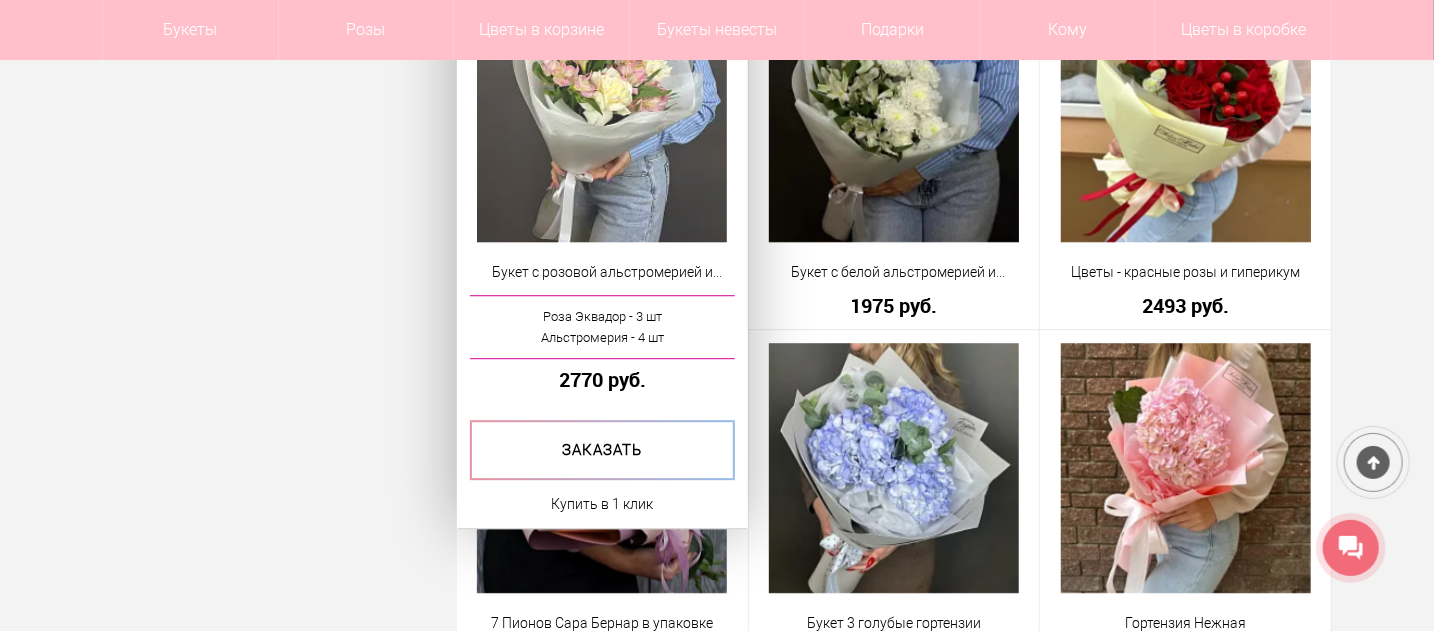 scroll, scrollTop: 2500, scrollLeft: 0, axis: vertical 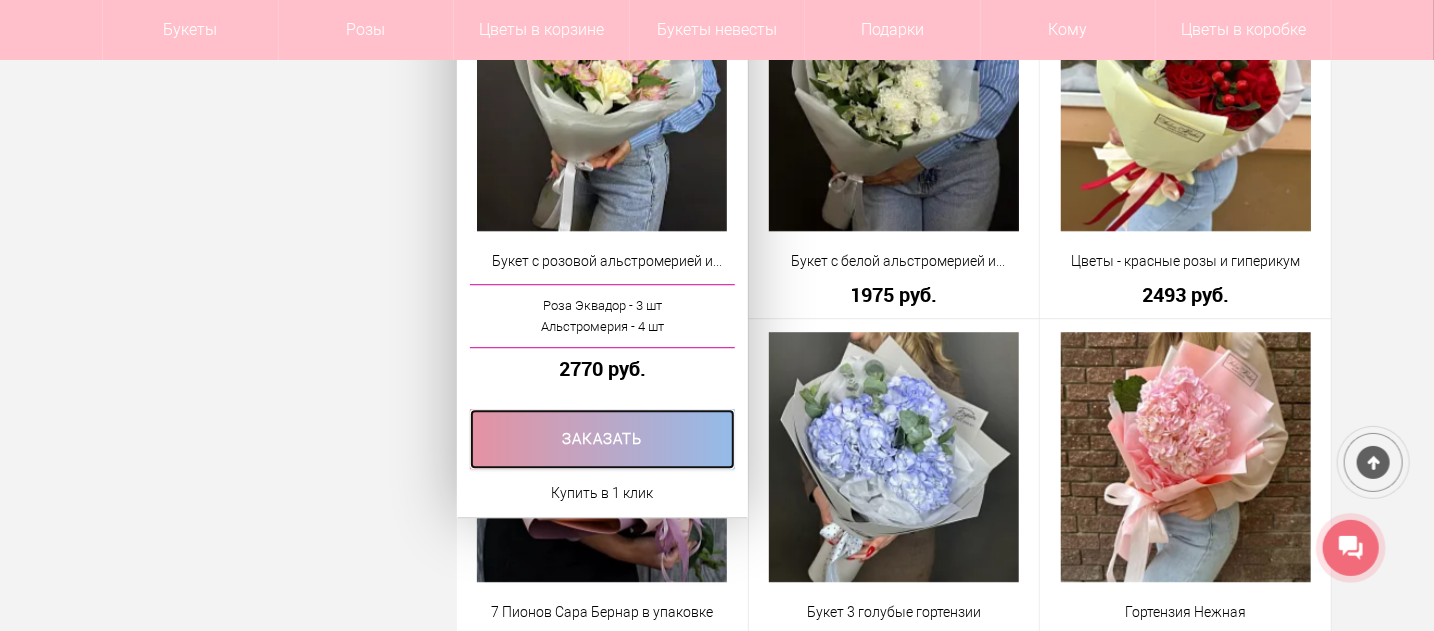 click at bounding box center (602, 439) 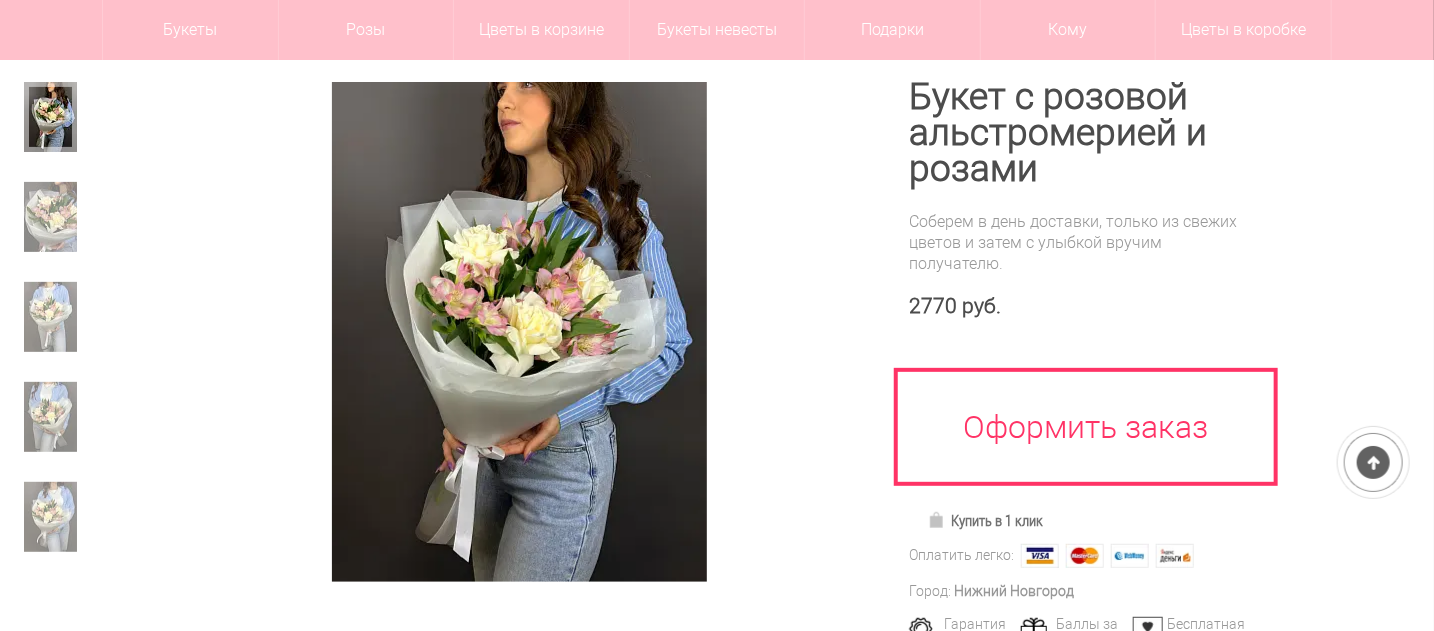 scroll, scrollTop: 300, scrollLeft: 0, axis: vertical 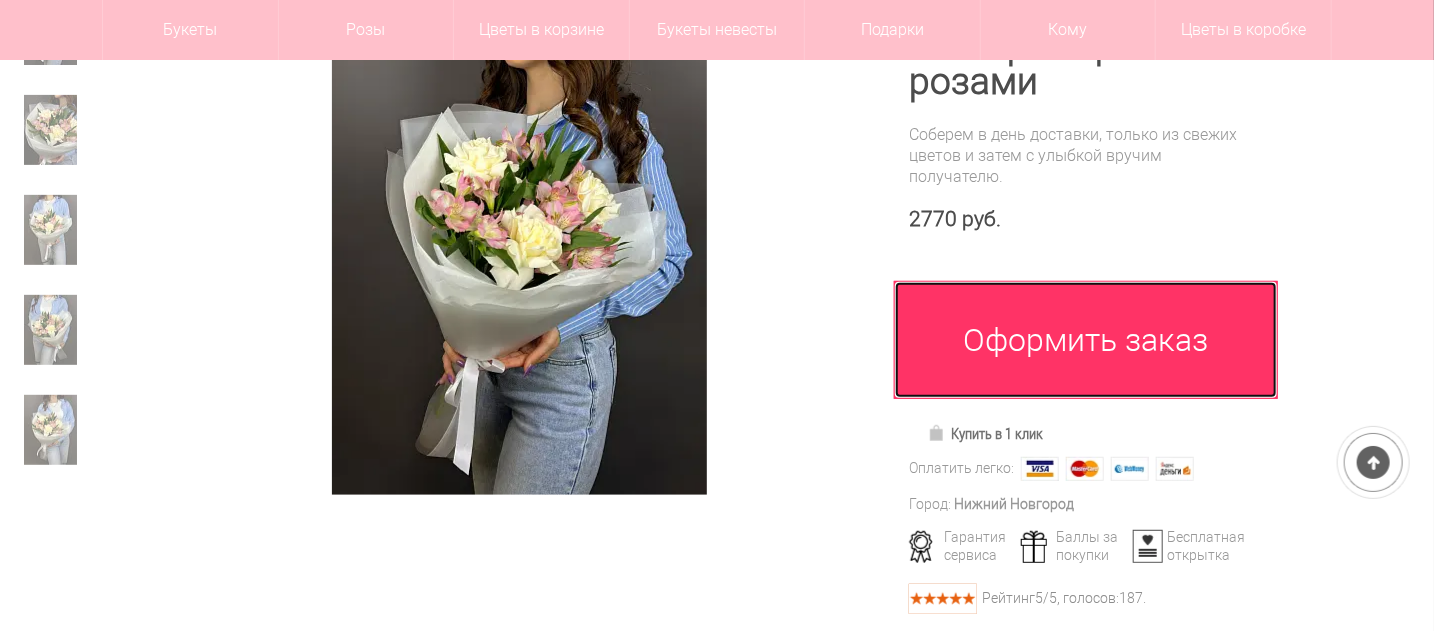 click on "Оформить заказ" at bounding box center (1086, 340) 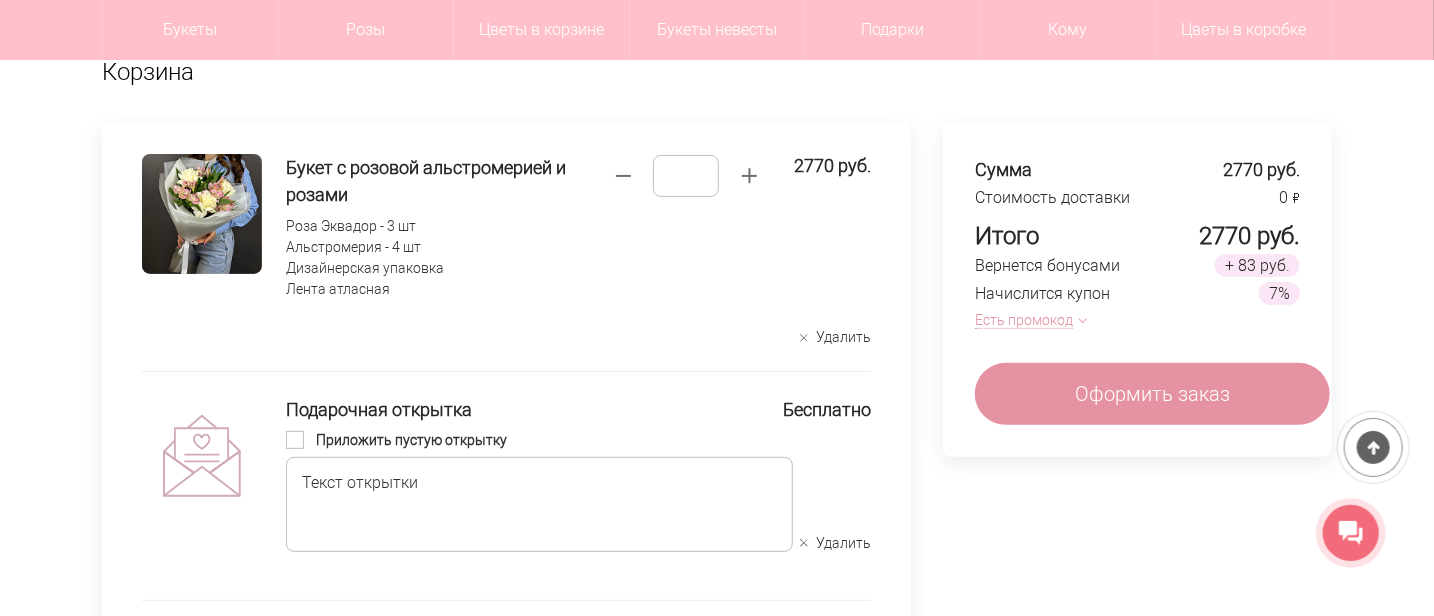 scroll, scrollTop: 100, scrollLeft: 0, axis: vertical 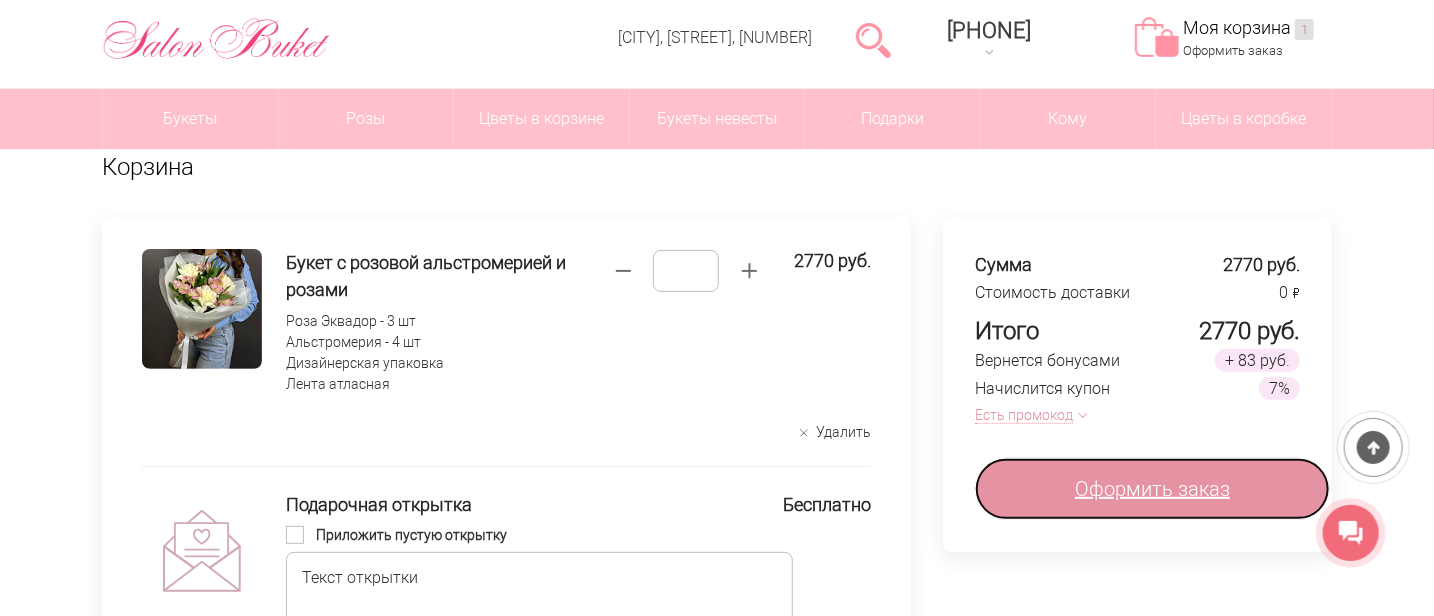 click on "Оформить заказ" at bounding box center [1152, 489] 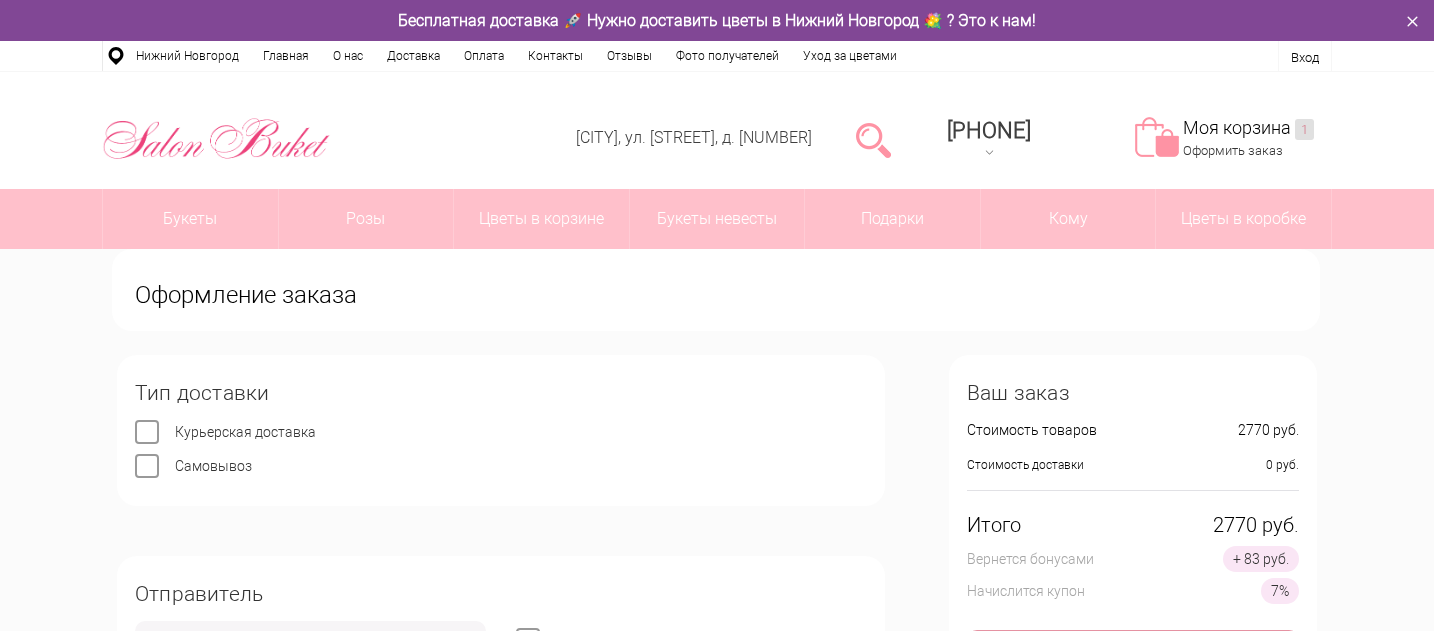 type on "**********" 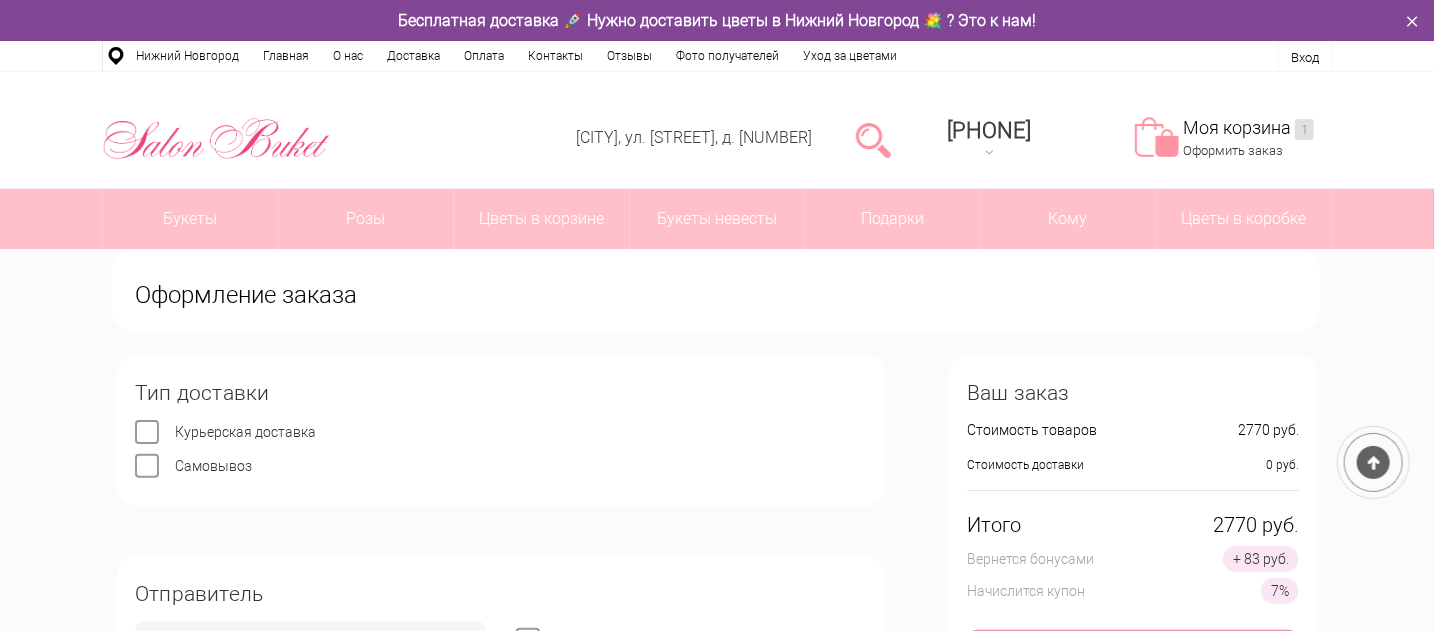 scroll, scrollTop: 300, scrollLeft: 0, axis: vertical 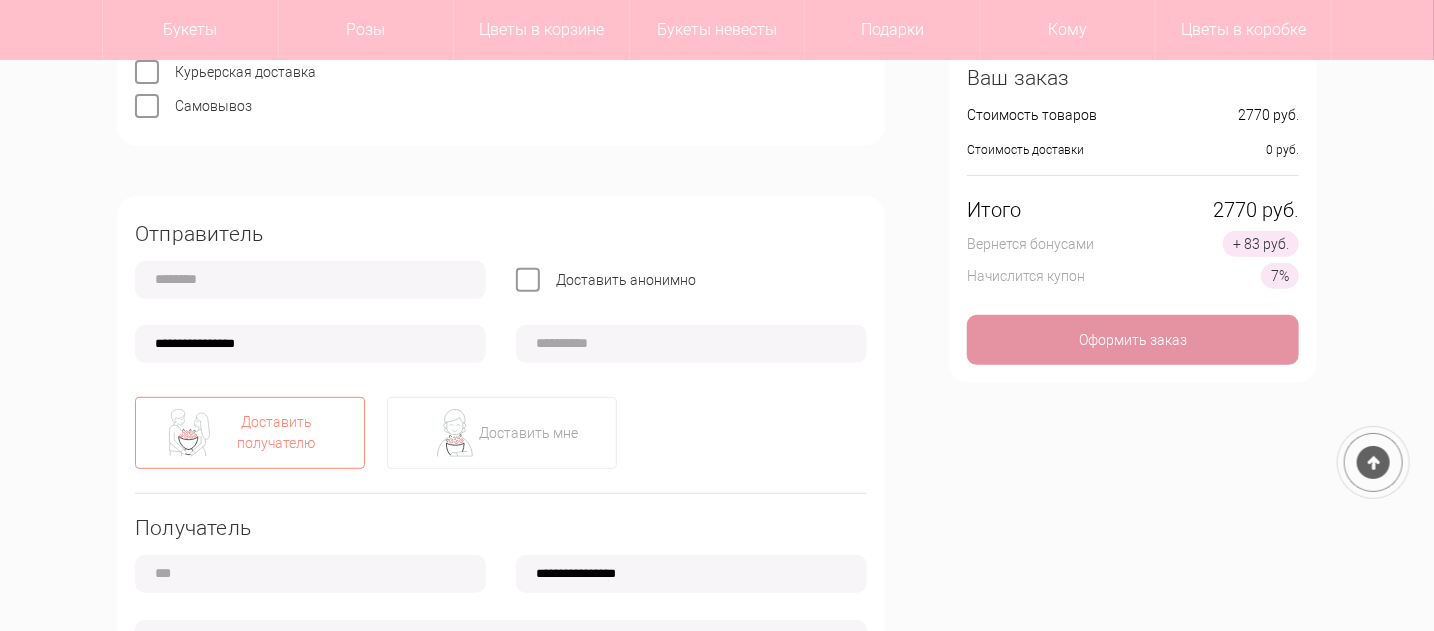 click at bounding box center [310, 280] 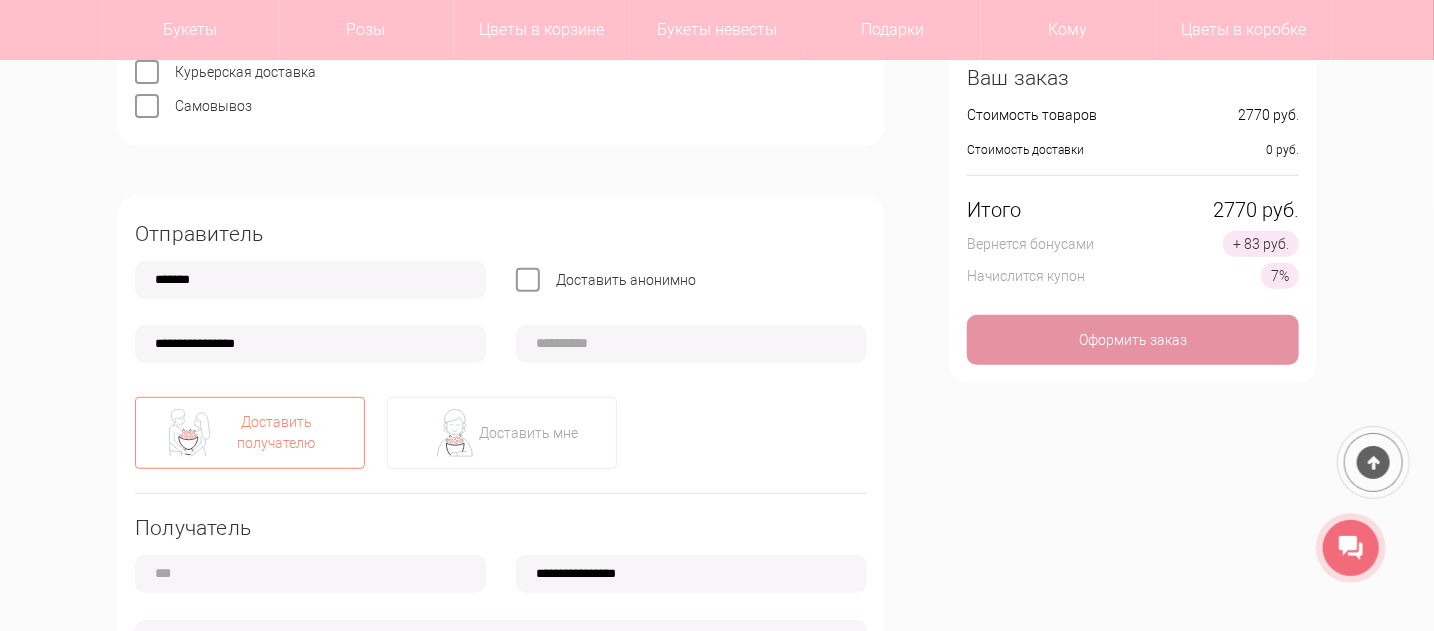 type on "*******" 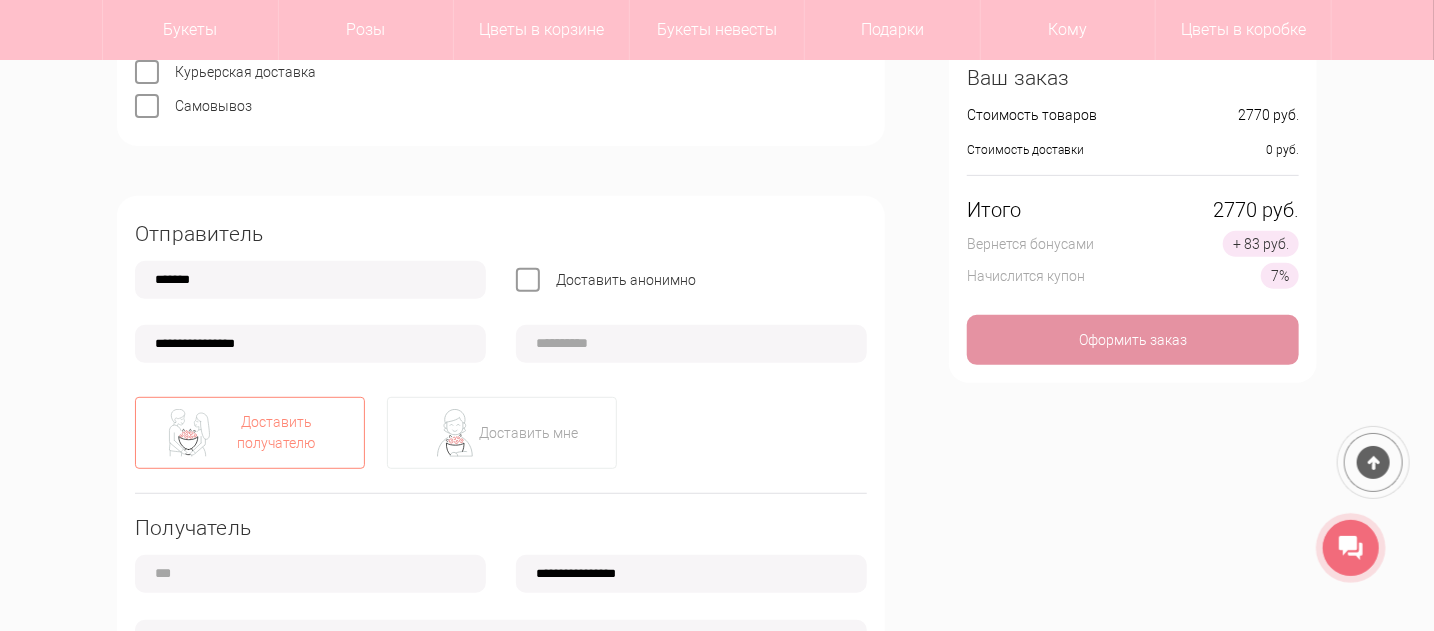 type on "**********" 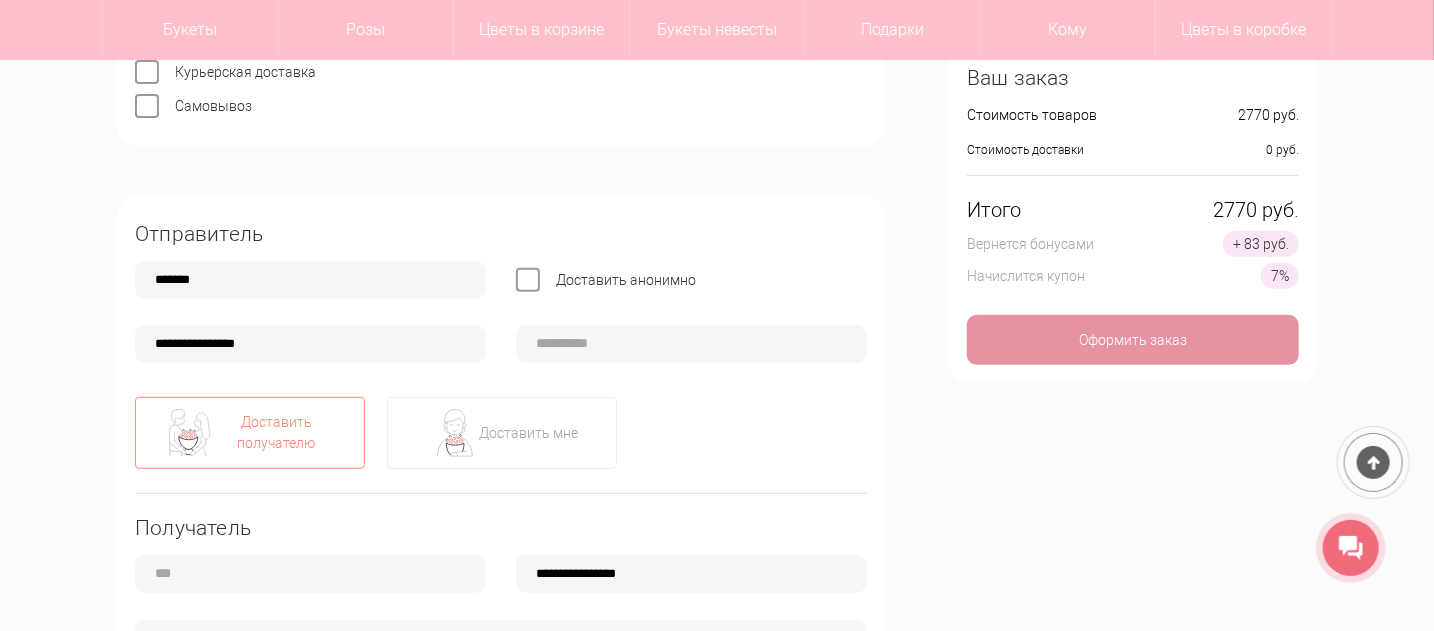 click at bounding box center (691, 344) 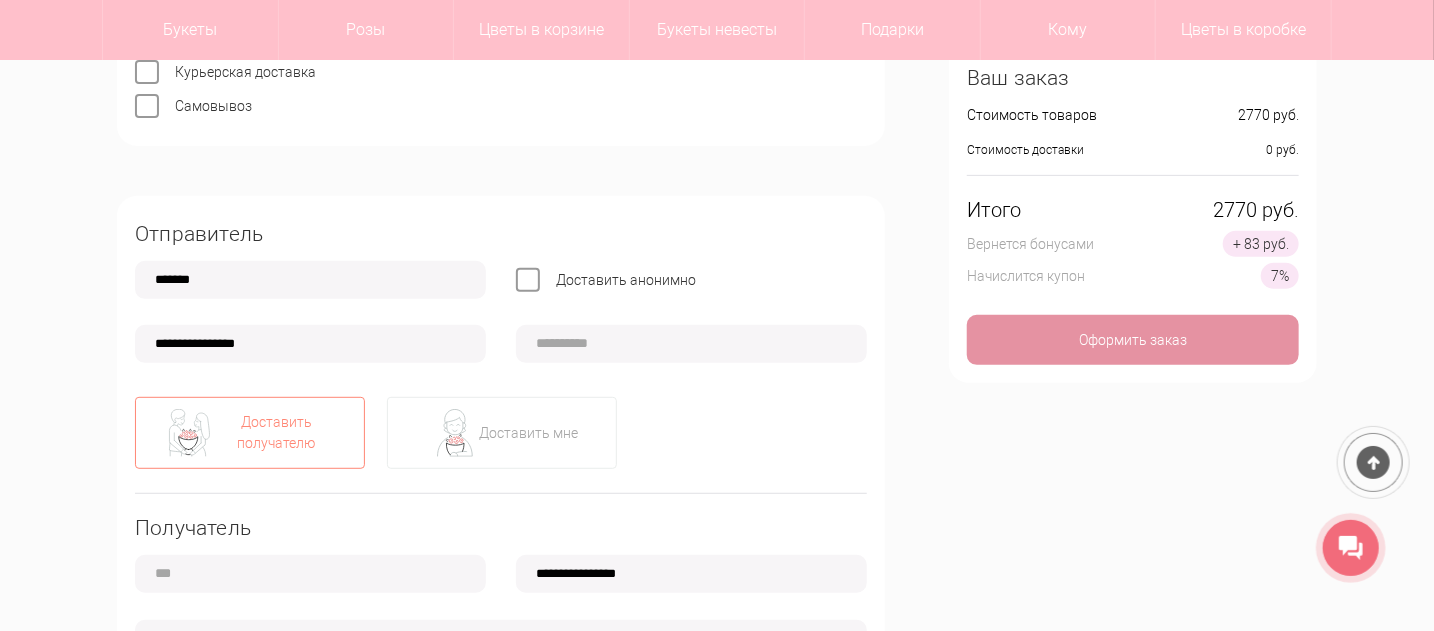 type on "**********" 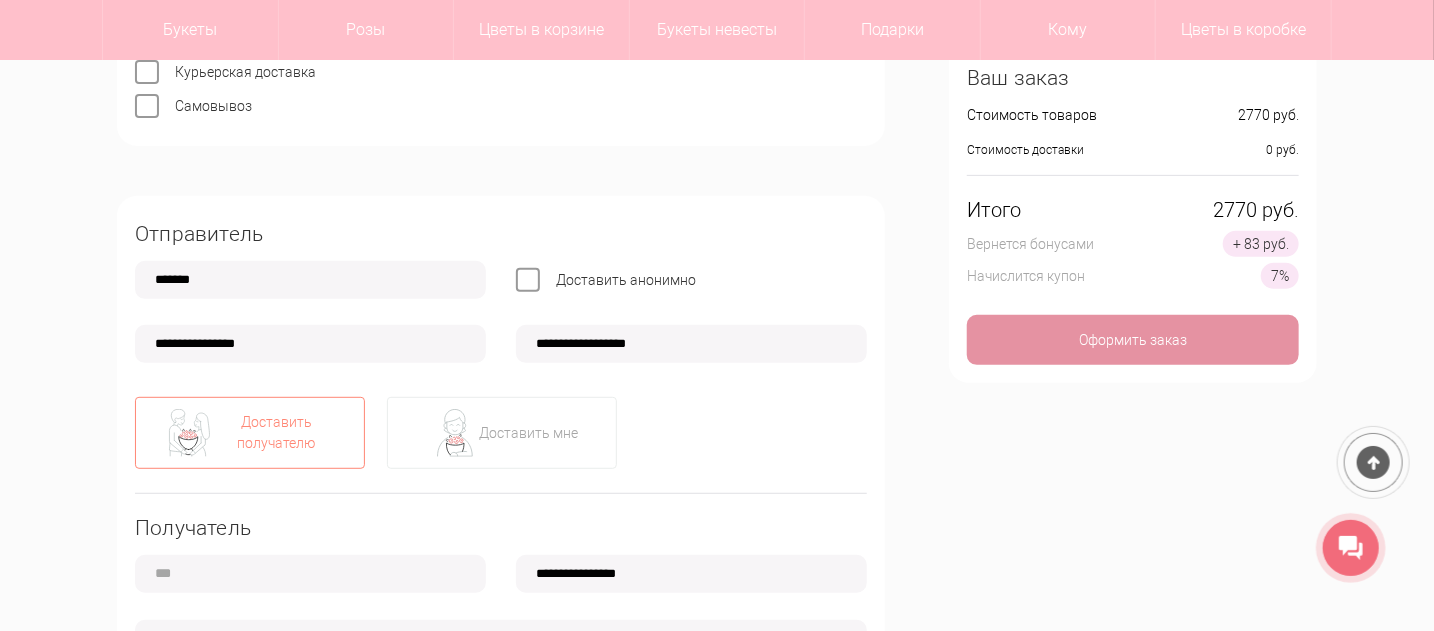 type on "*********" 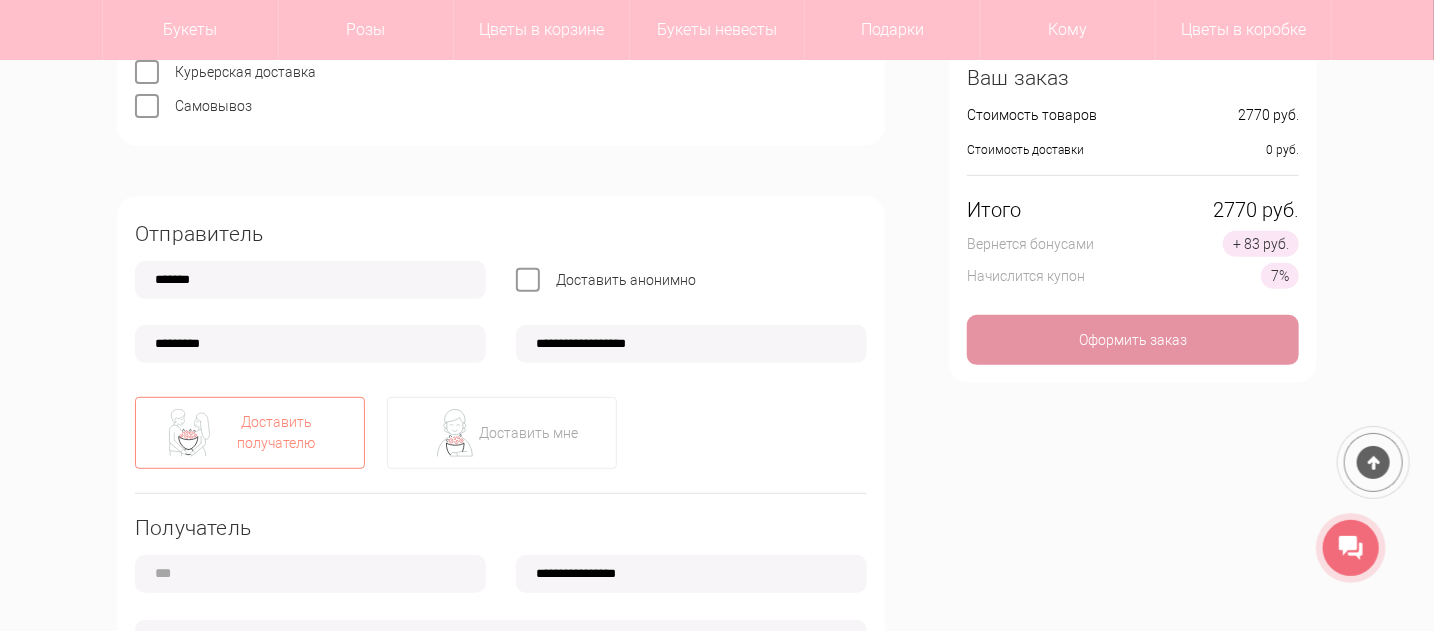 type on "**********" 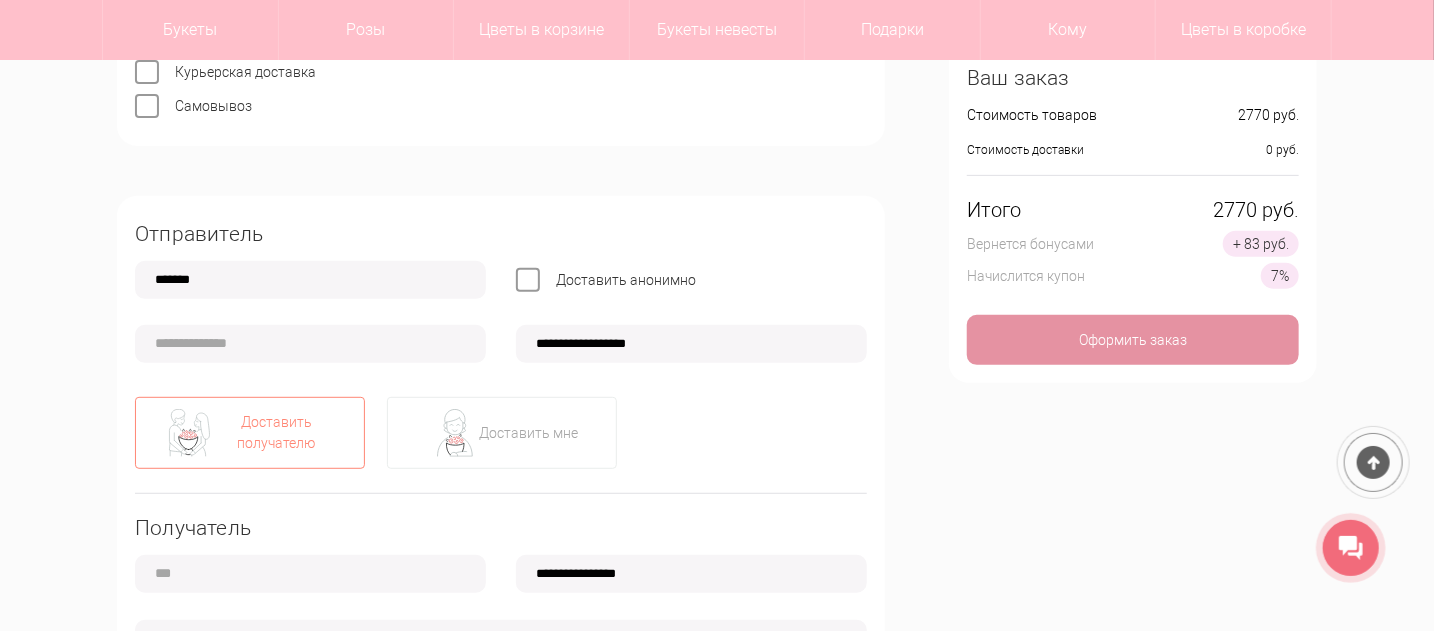 type on "**********" 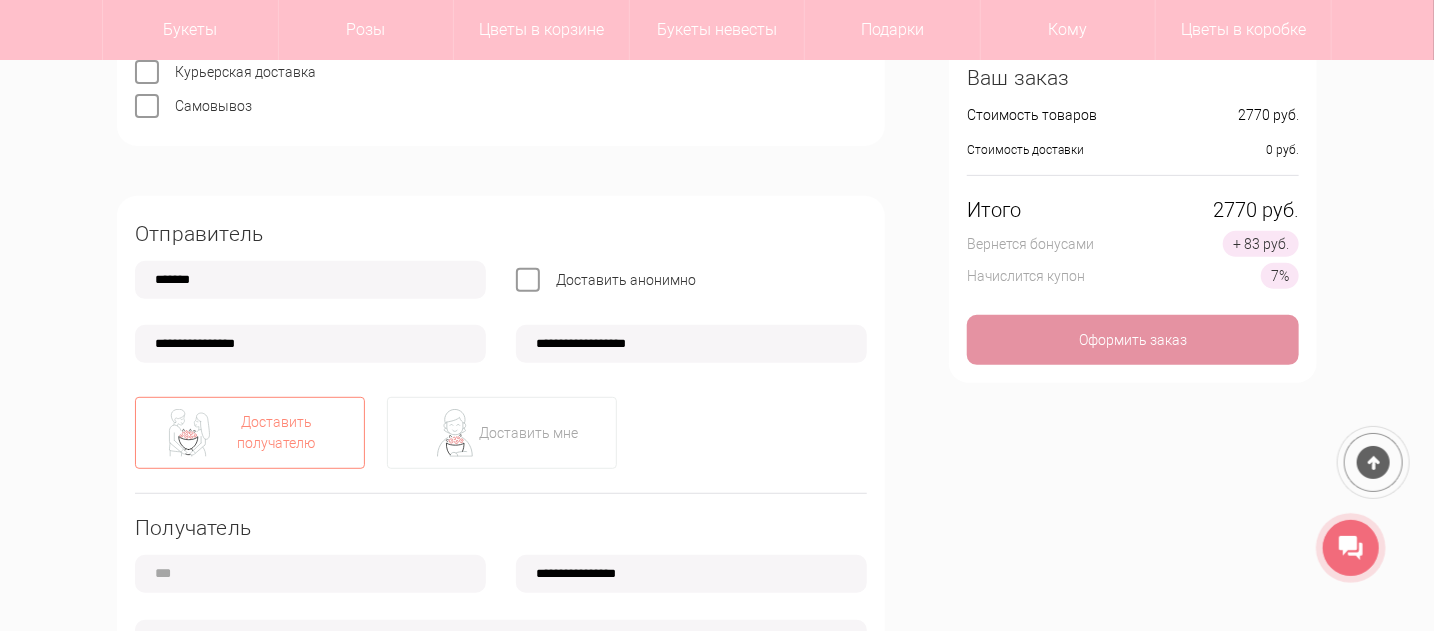 click on "**********" at bounding box center [310, 344] 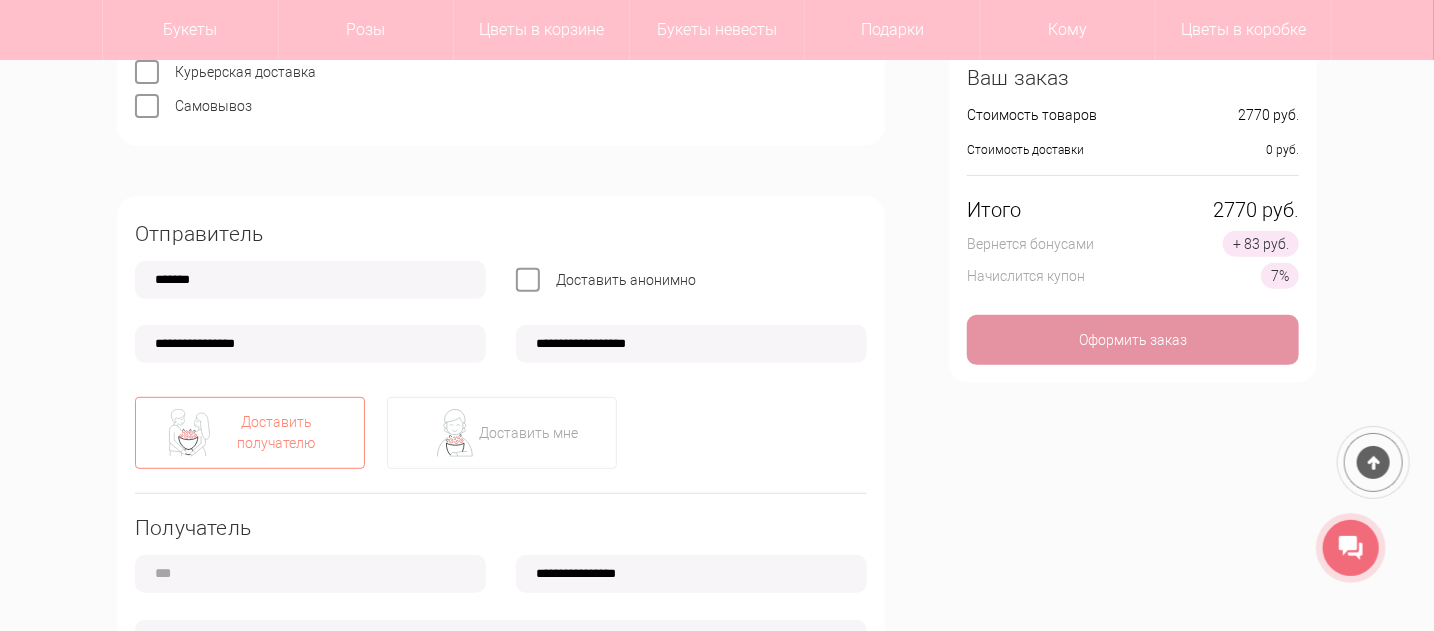 type on "**********" 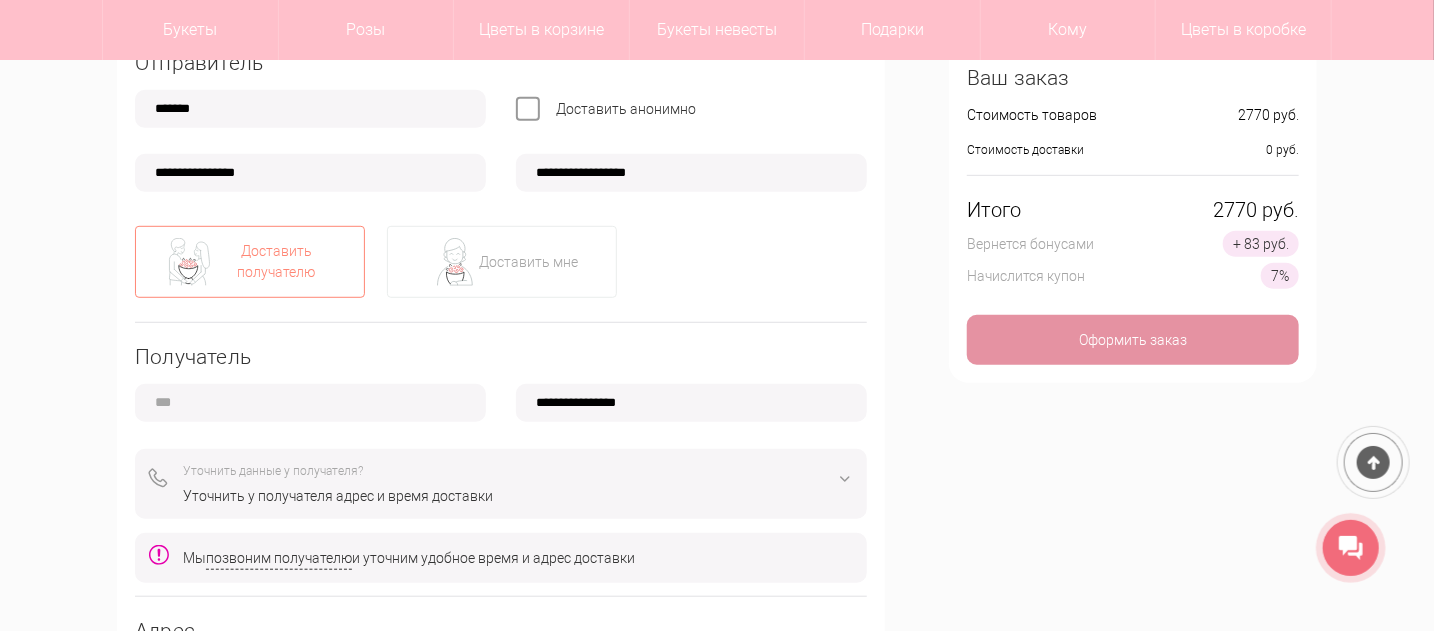scroll, scrollTop: 500, scrollLeft: 0, axis: vertical 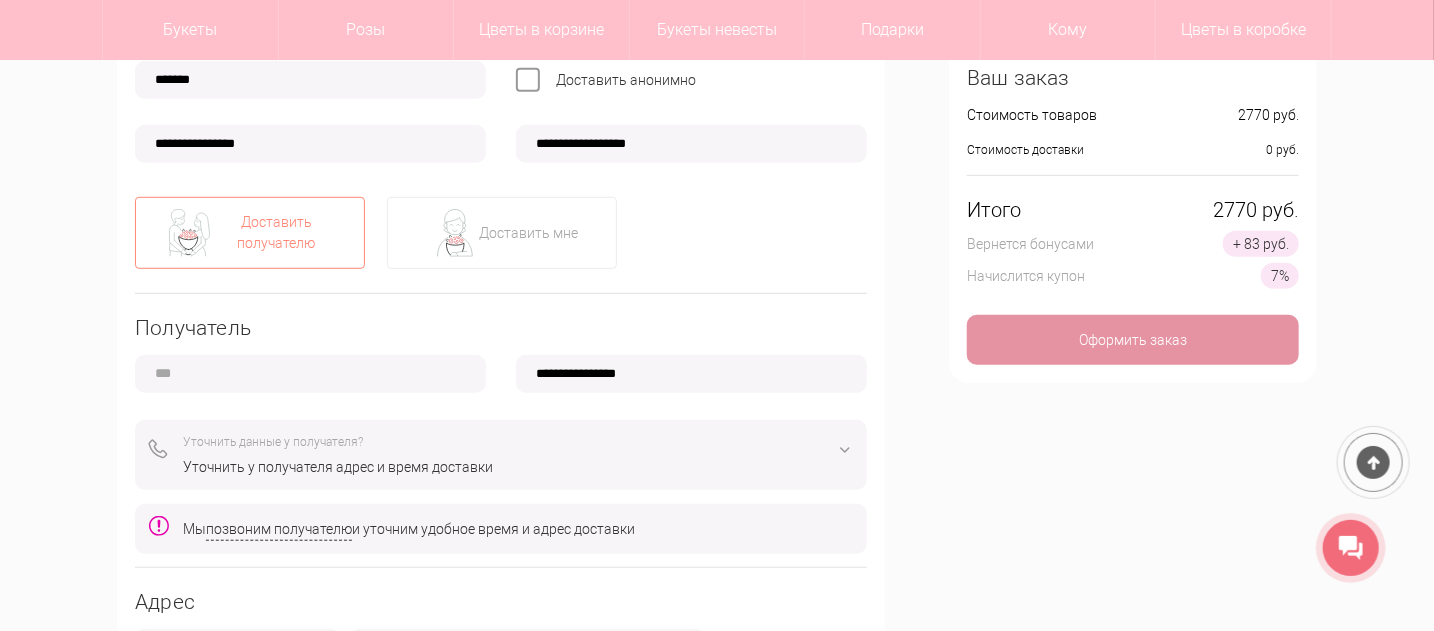 click on "Доставить получателю" at bounding box center (276, 233) 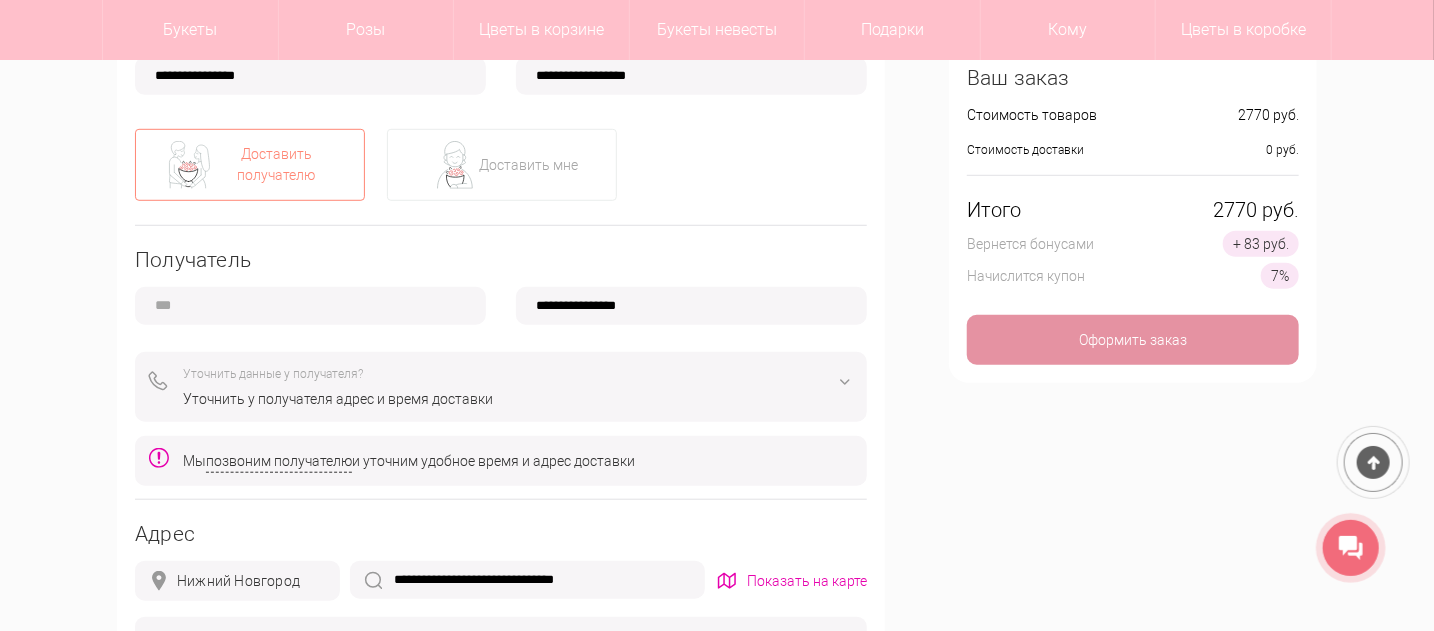scroll, scrollTop: 600, scrollLeft: 0, axis: vertical 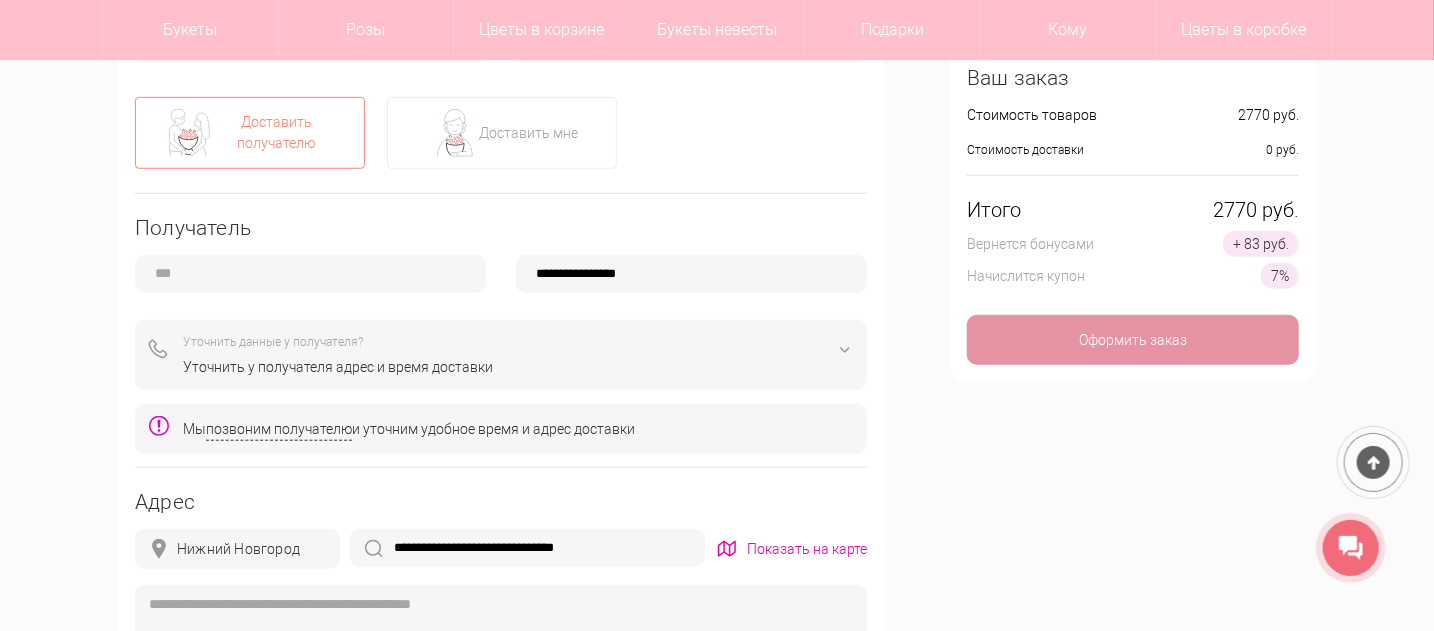 click at bounding box center [310, 274] 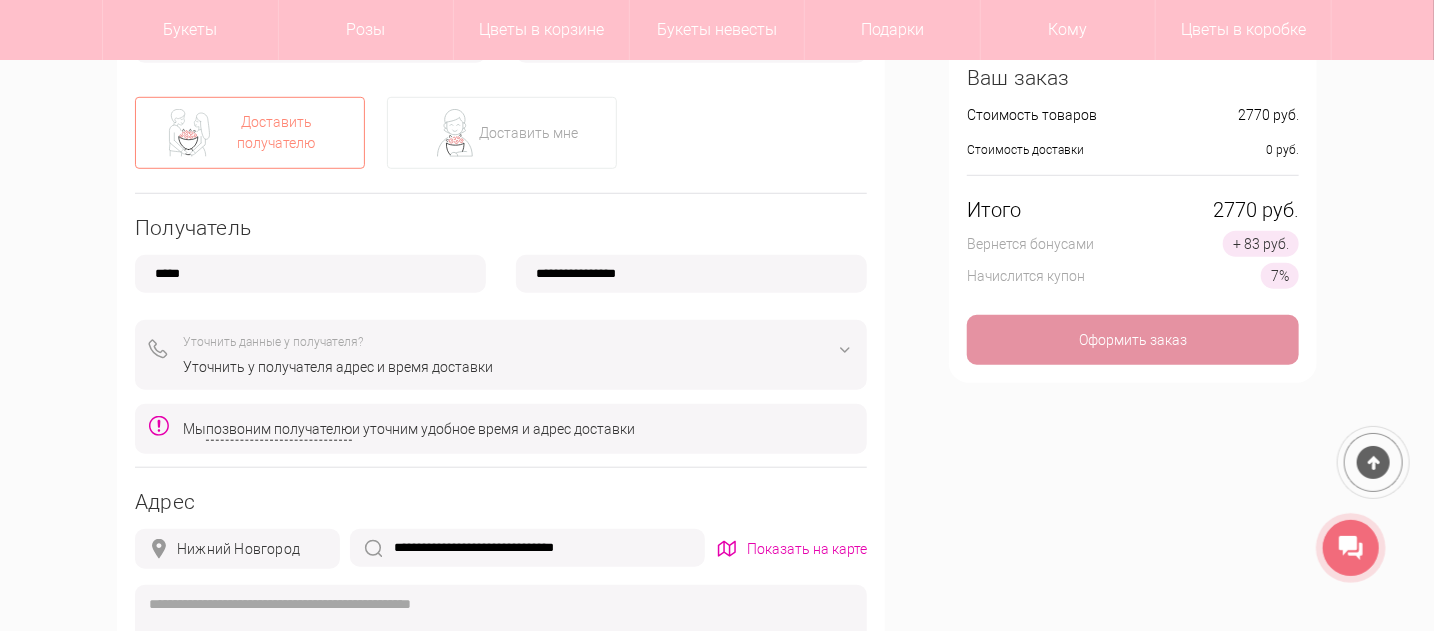type on "*****" 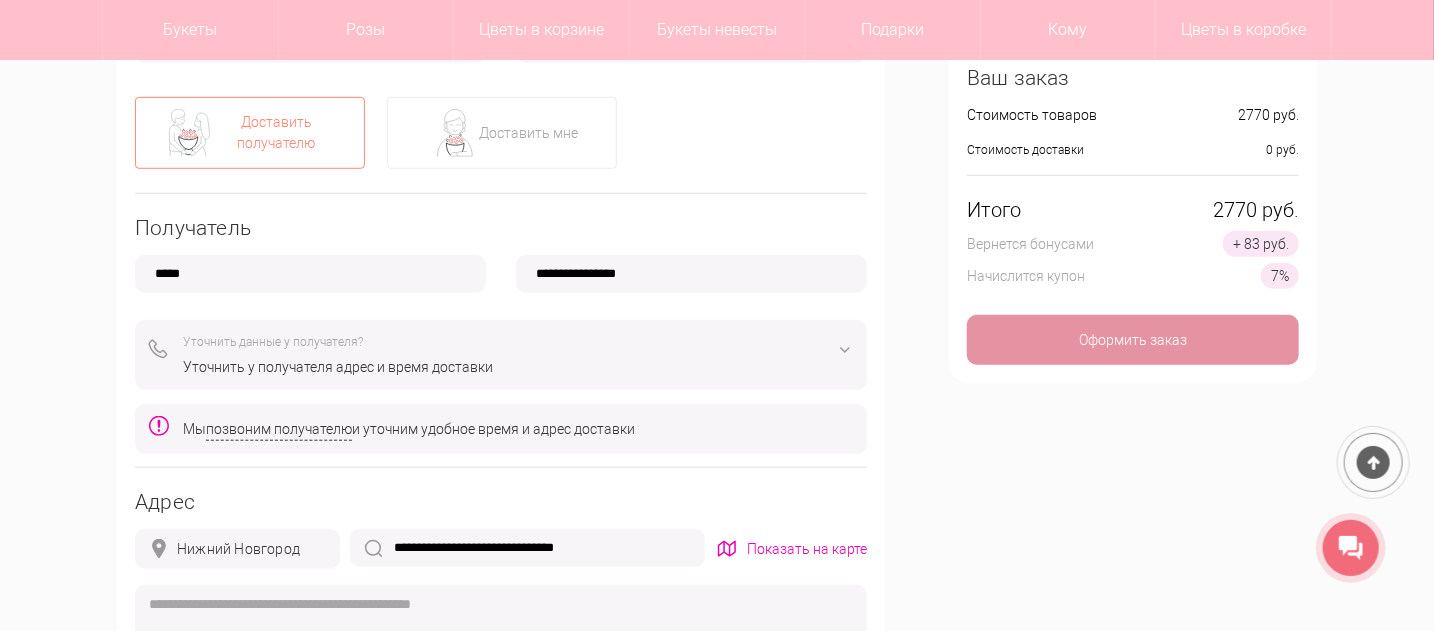 type on "**********" 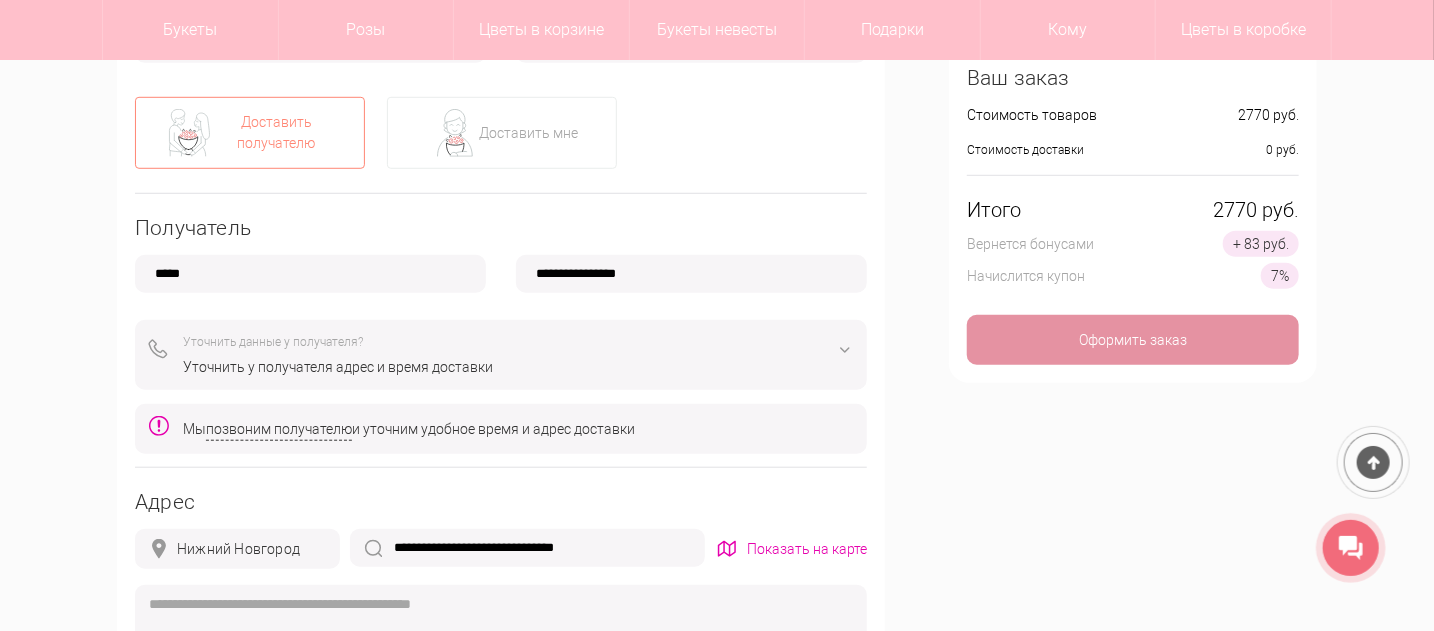 click on "**********" at bounding box center [717, 551] 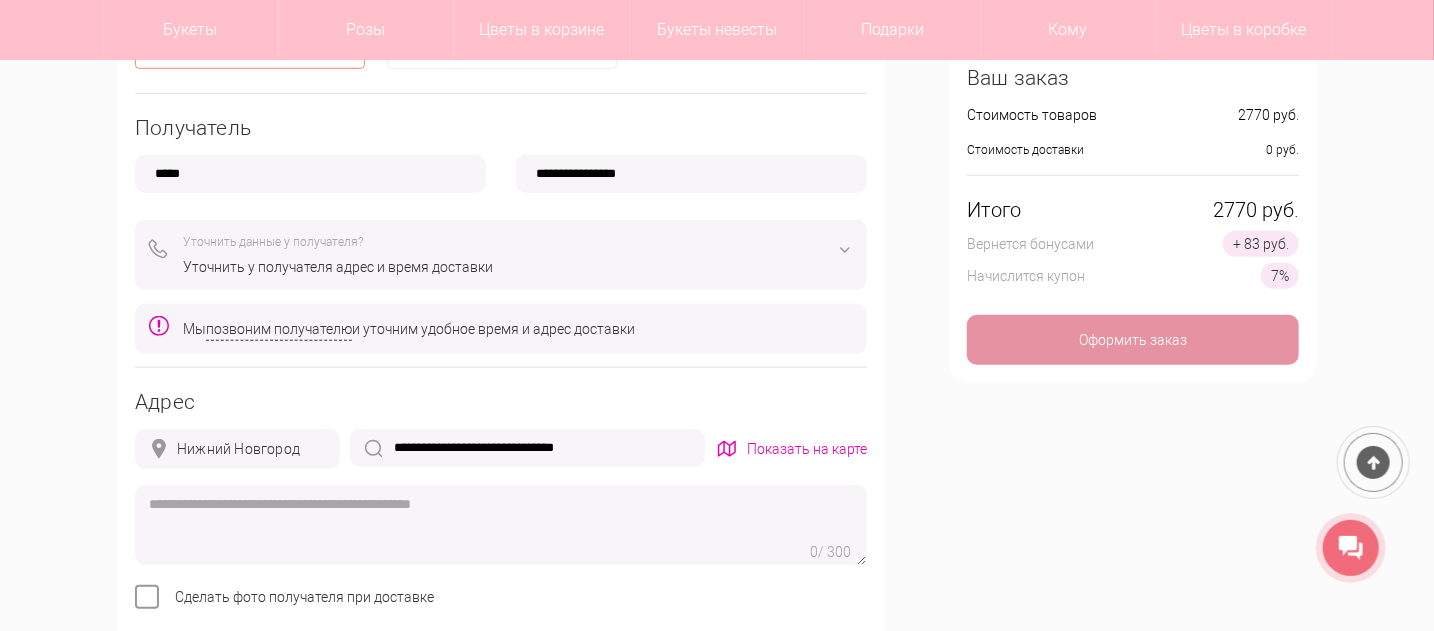 scroll, scrollTop: 800, scrollLeft: 0, axis: vertical 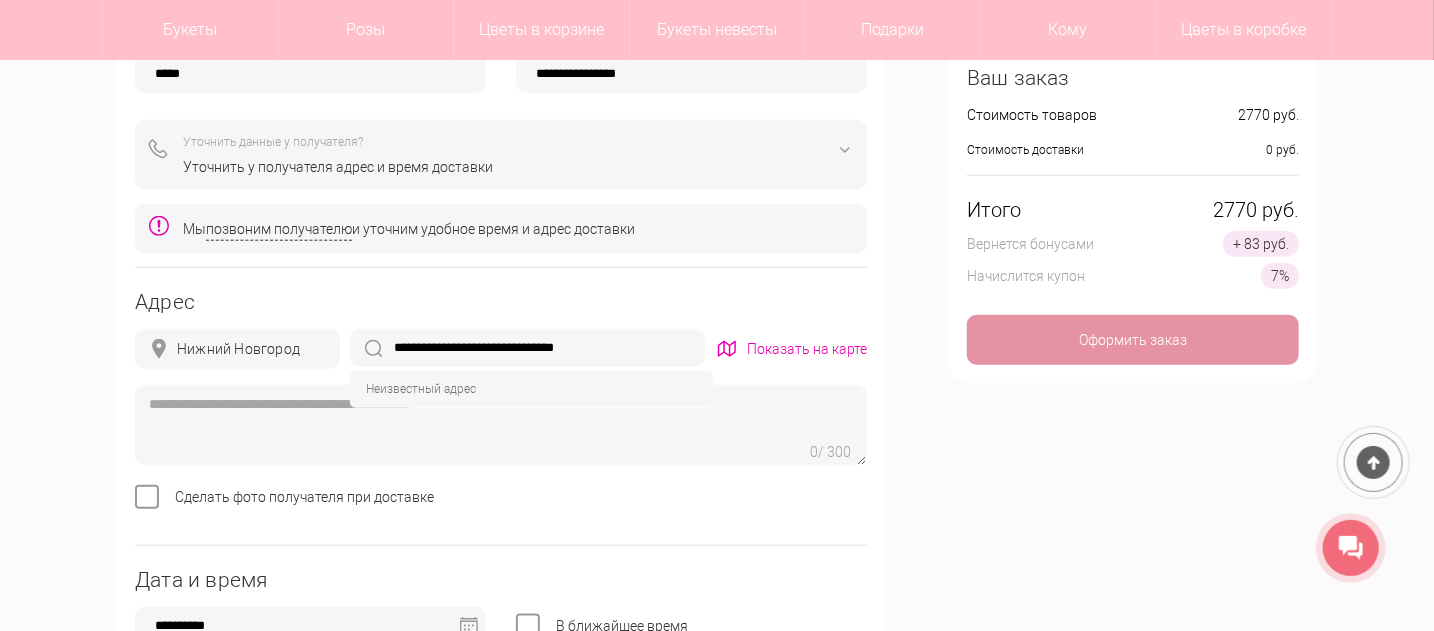 drag, startPoint x: 615, startPoint y: 346, endPoint x: 328, endPoint y: 347, distance: 287.00174 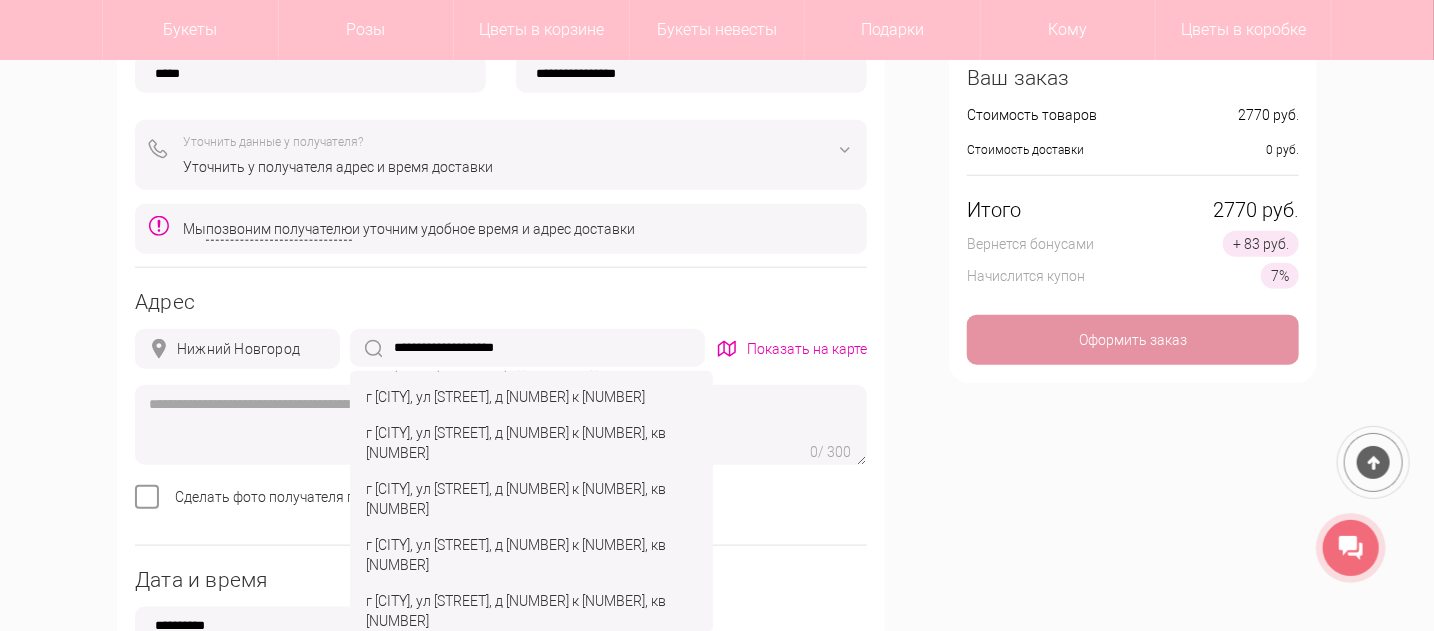 scroll, scrollTop: 0, scrollLeft: 0, axis: both 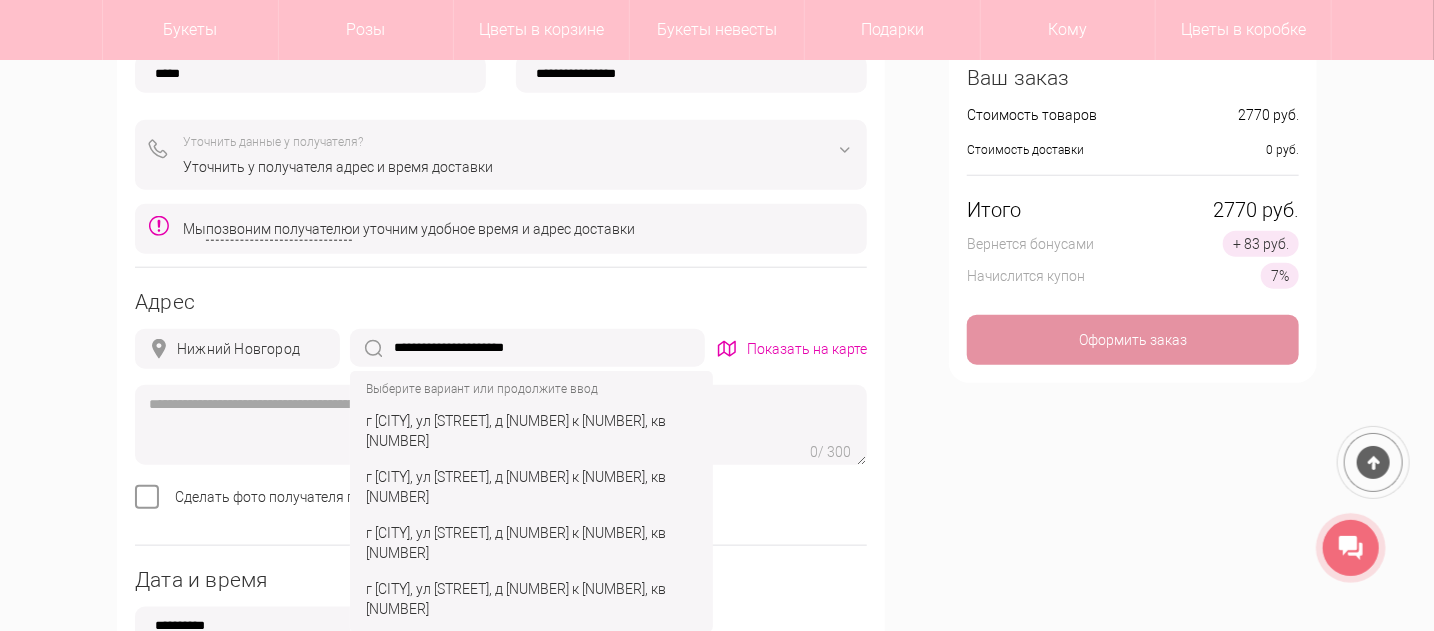 click on "г [CITY], ул [STREET], д [NUMBER] к [NUMBER], кв [NUMBER]" 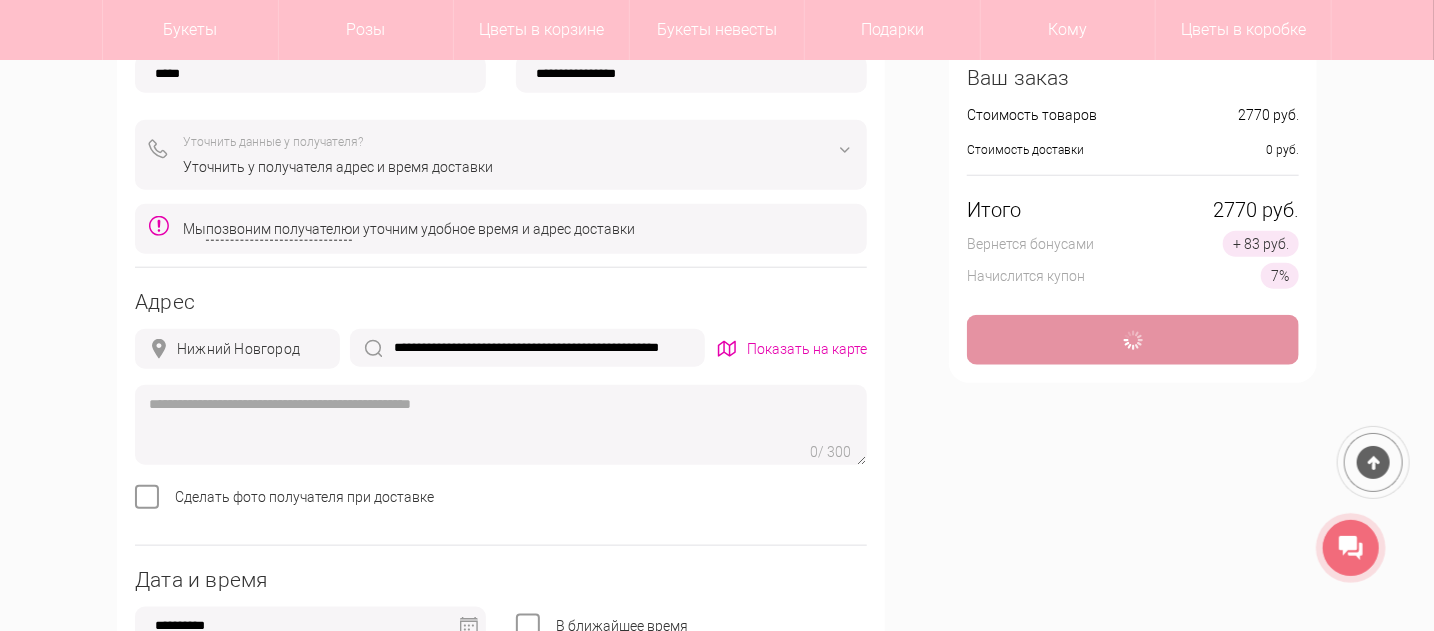 type on "**********" 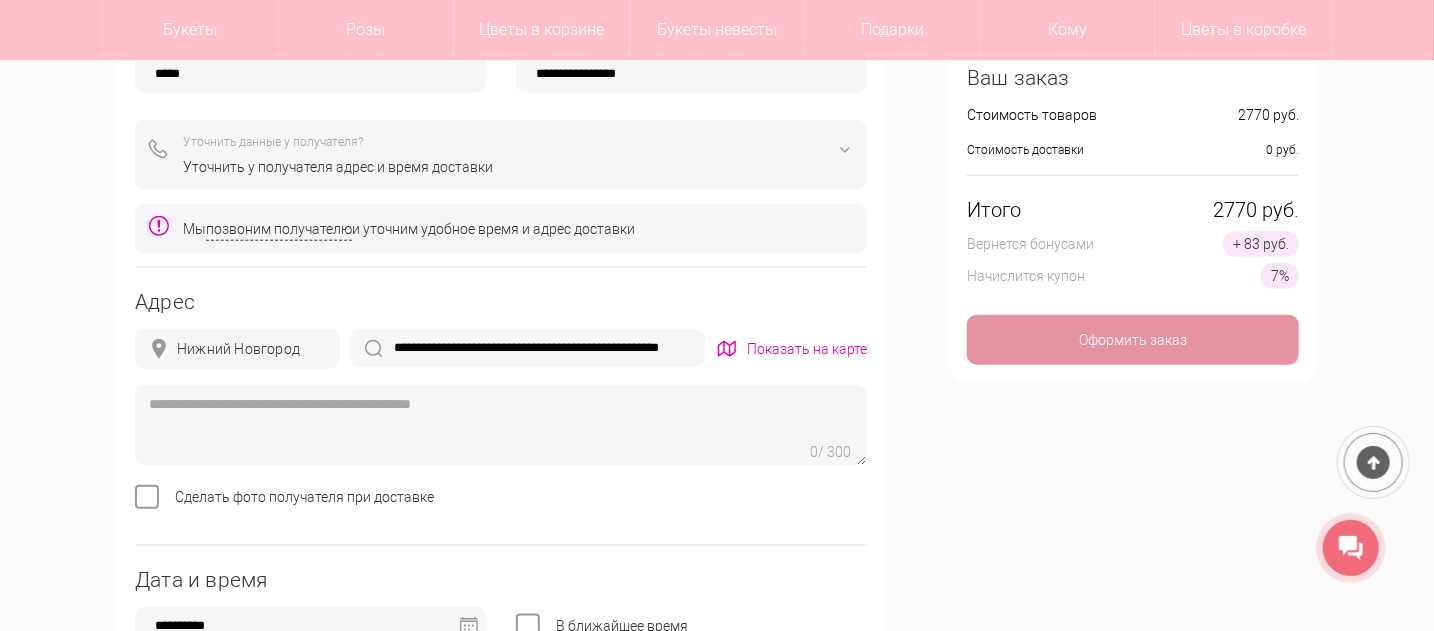 click at bounding box center [501, 425] 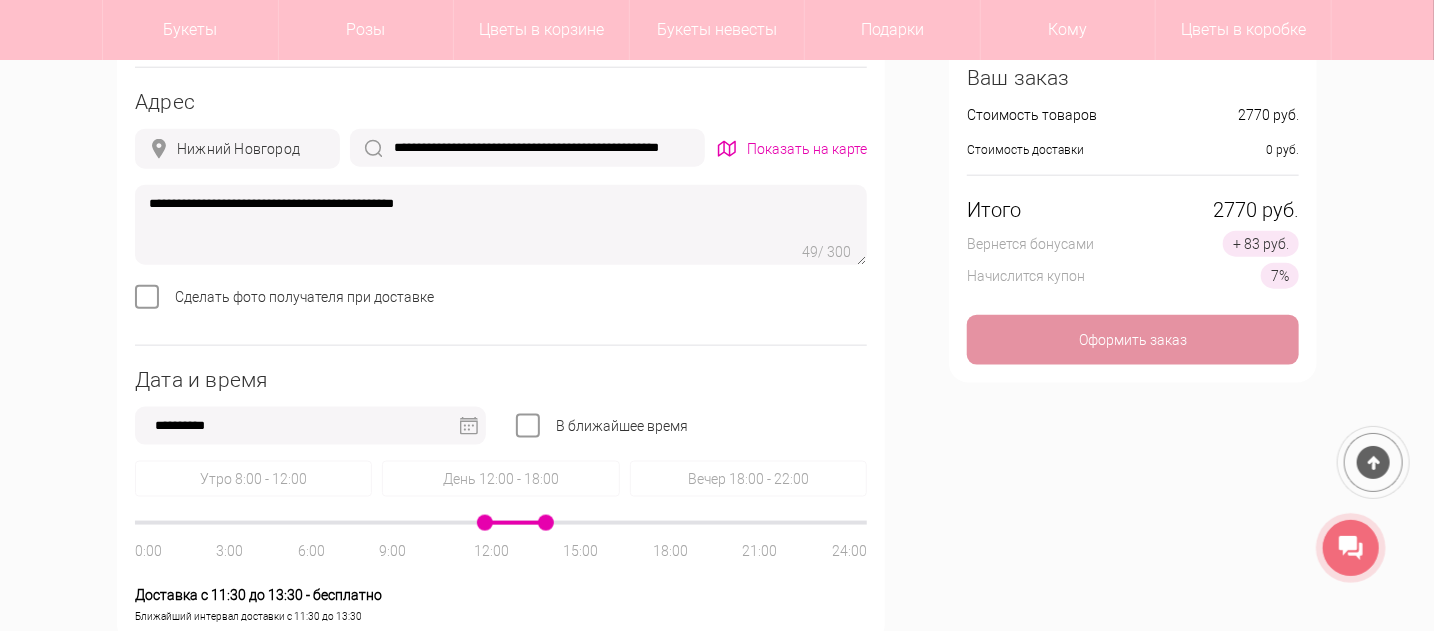 scroll, scrollTop: 1100, scrollLeft: 0, axis: vertical 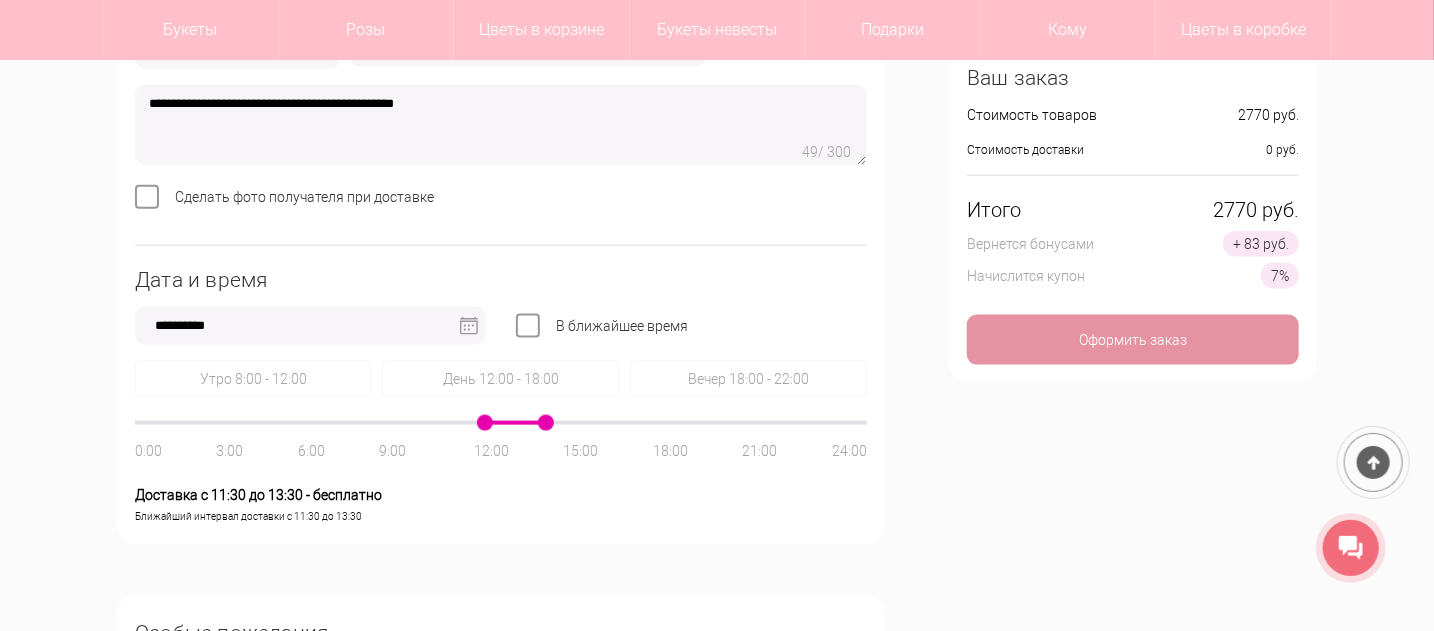 type on "**********" 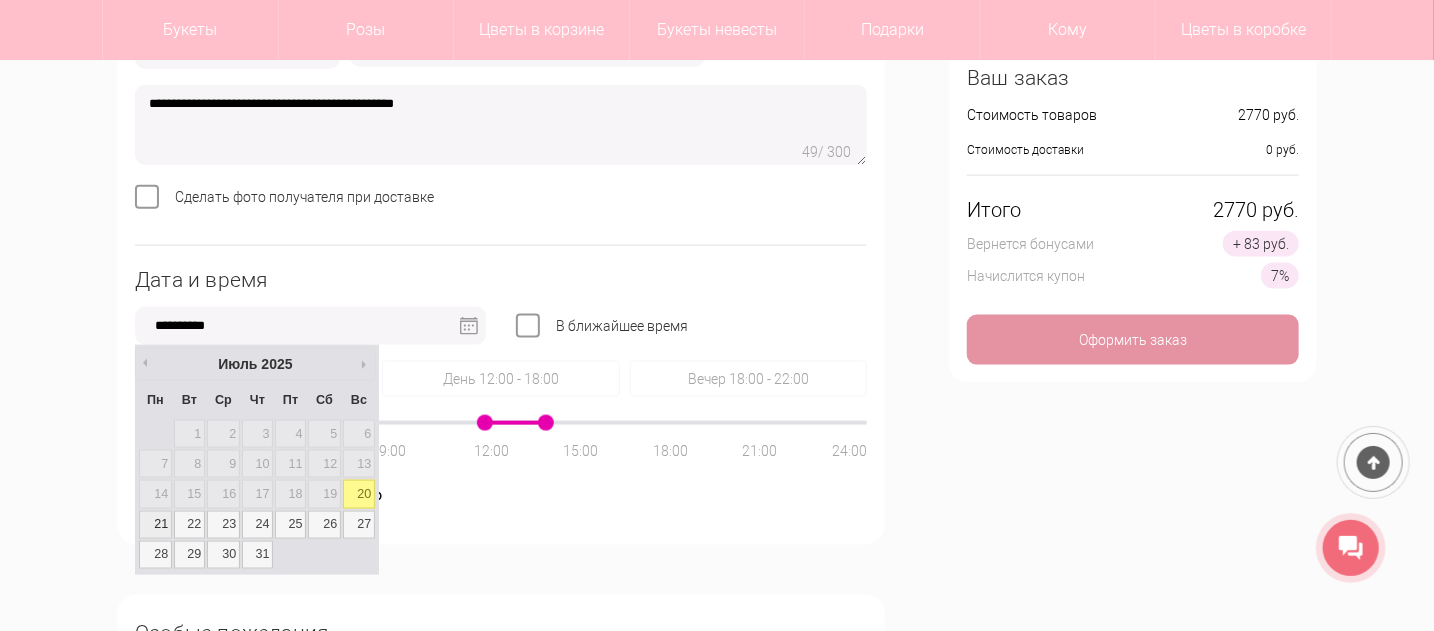 click on "21" at bounding box center [155, 525] 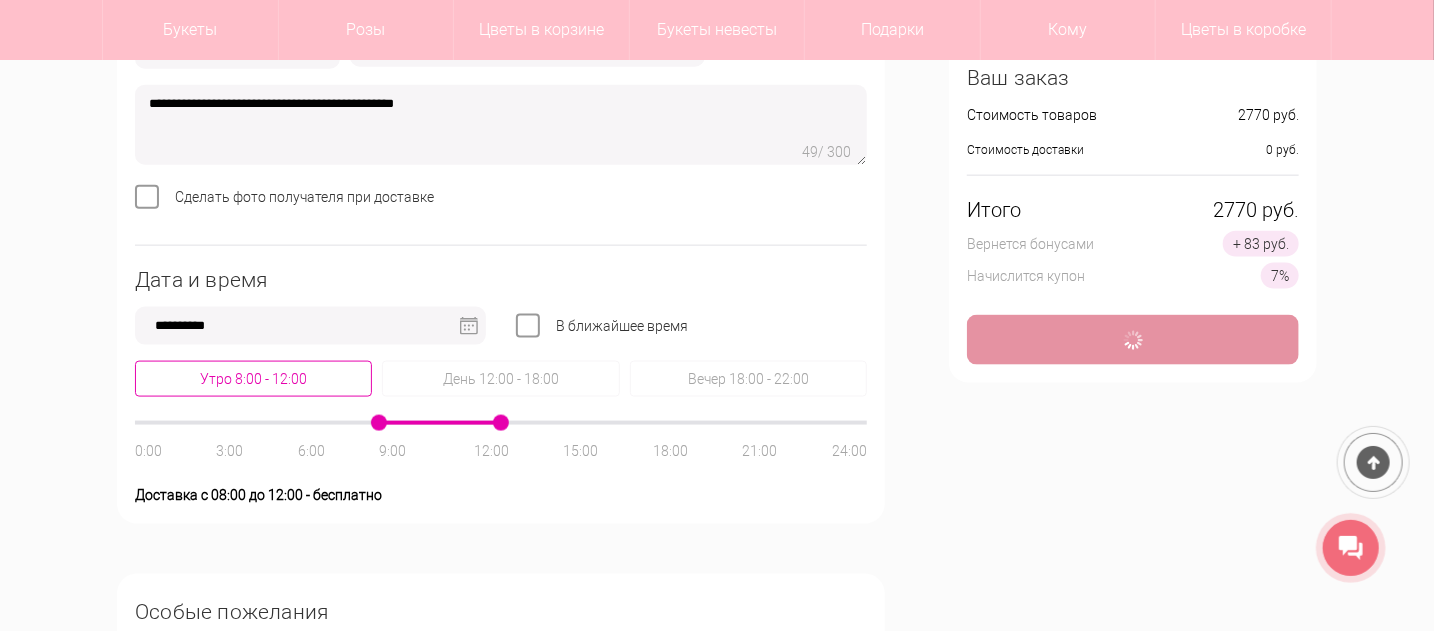 type on "**********" 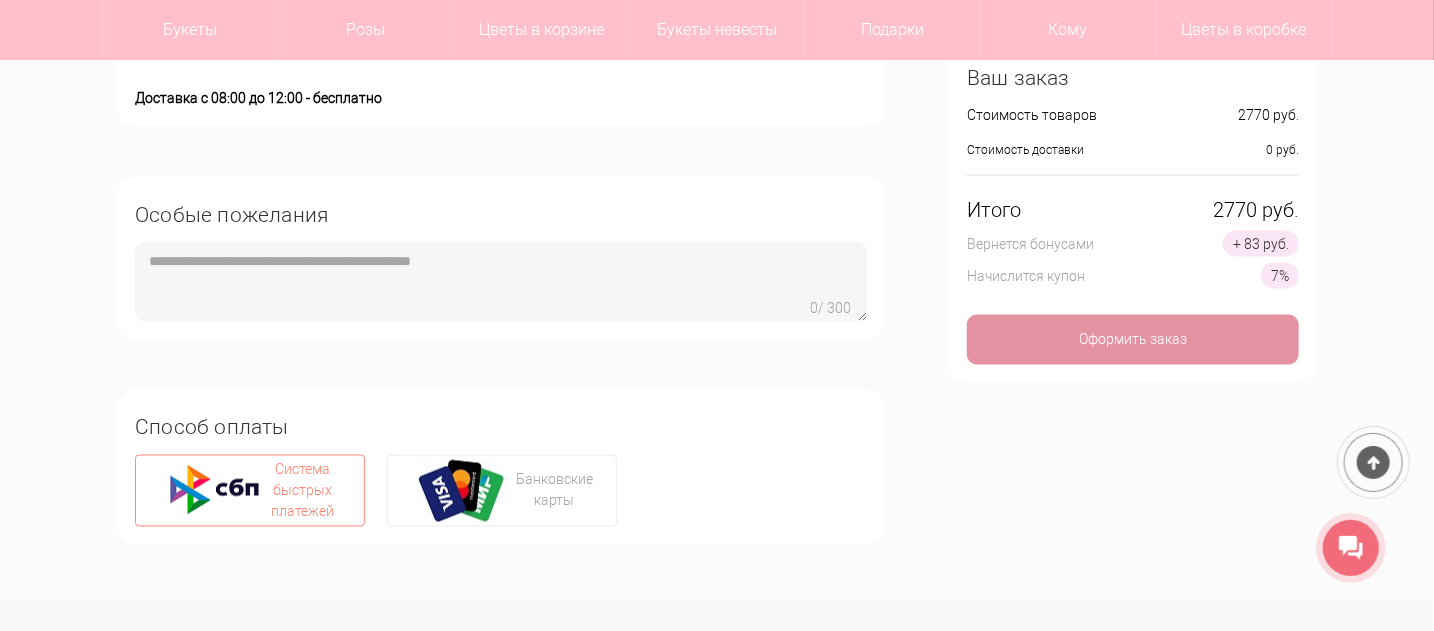 scroll, scrollTop: 1500, scrollLeft: 0, axis: vertical 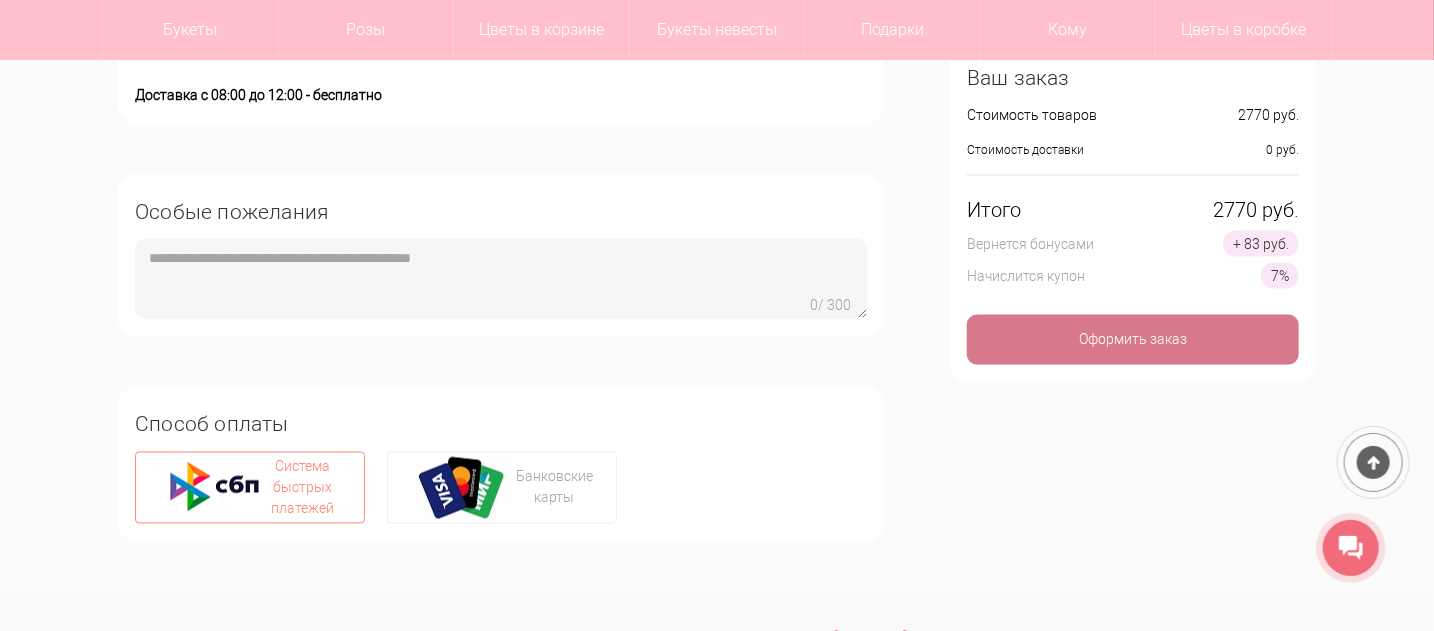 click on "Оформить заказ" at bounding box center (1133, 340) 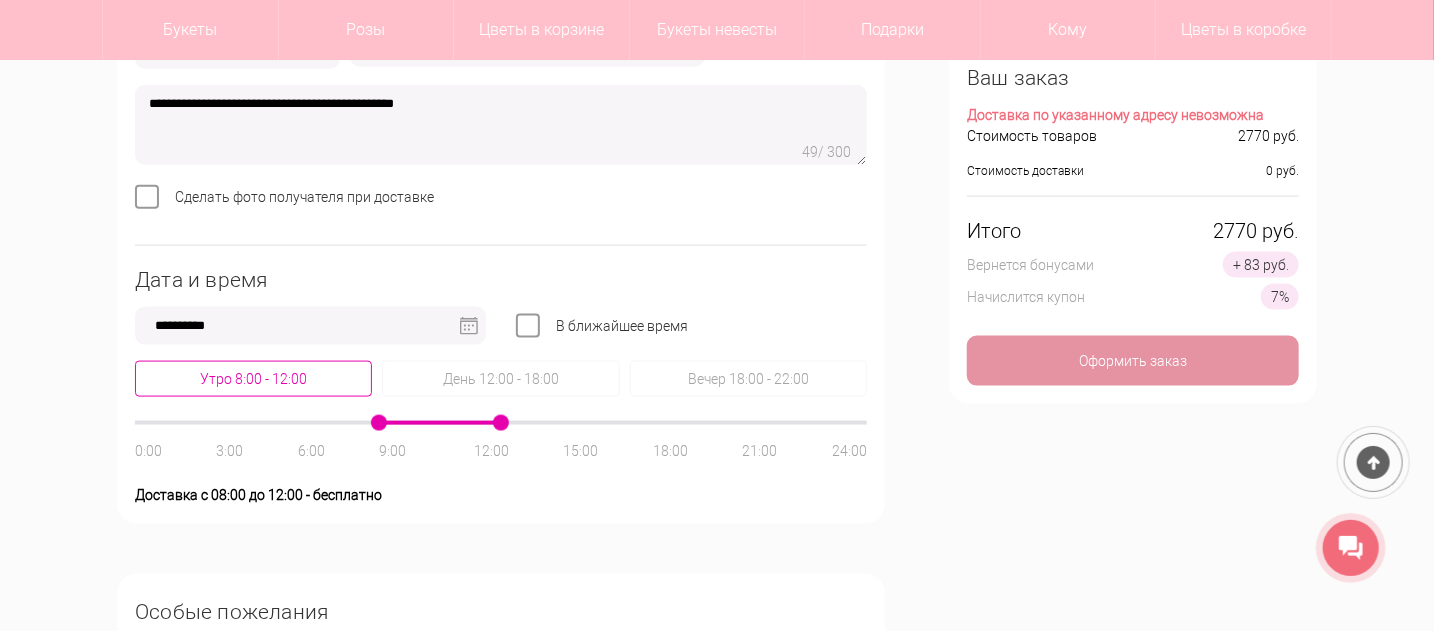 scroll, scrollTop: 1000, scrollLeft: 0, axis: vertical 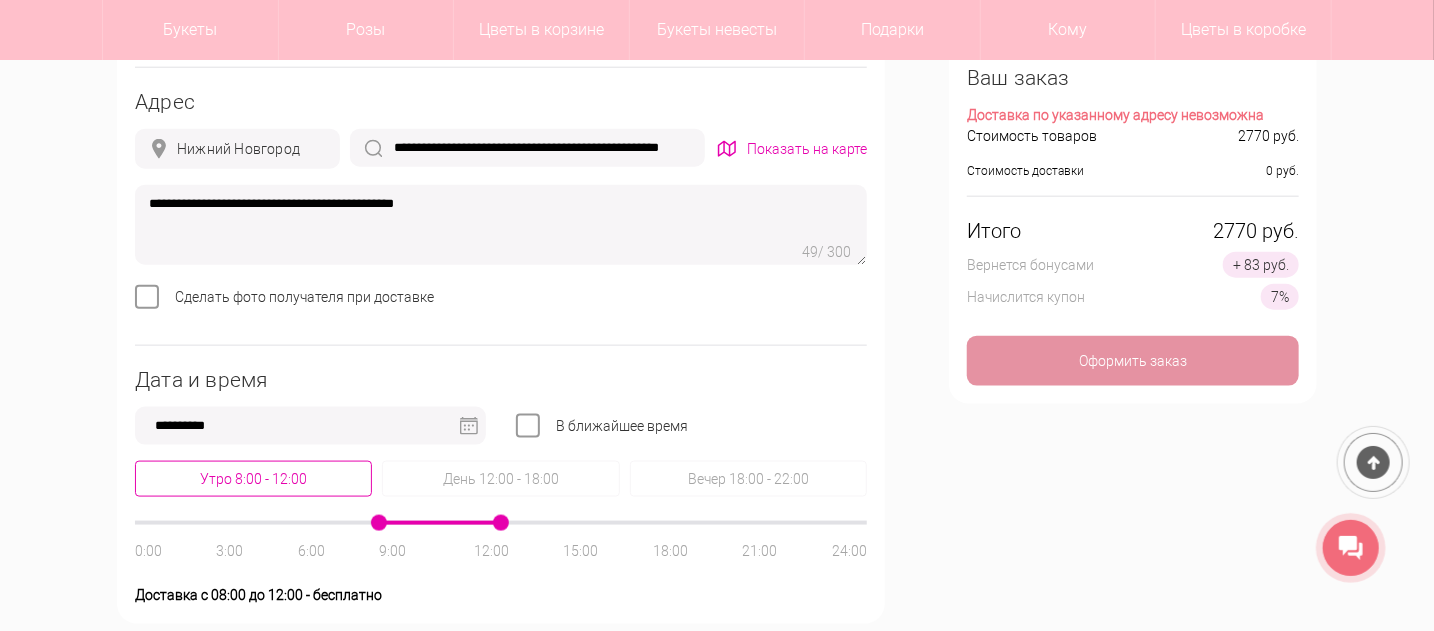 click 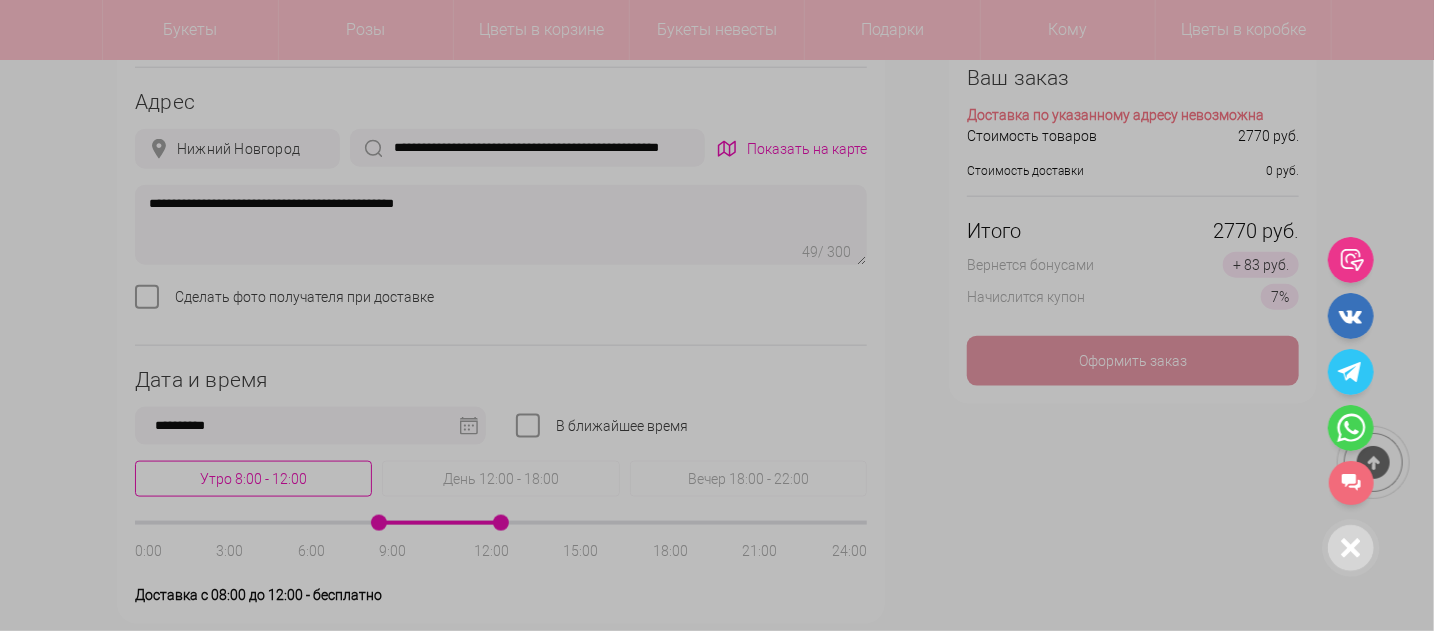 click at bounding box center [717, 315] 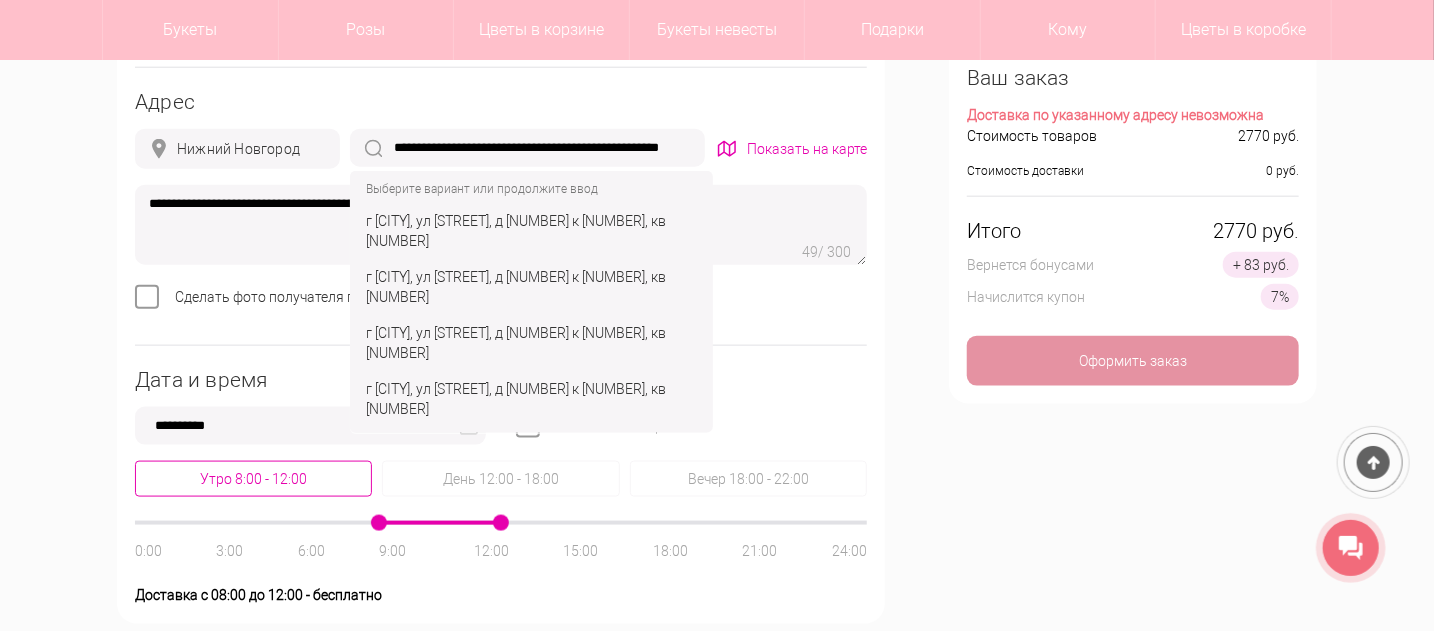 scroll, scrollTop: 0, scrollLeft: 24, axis: horizontal 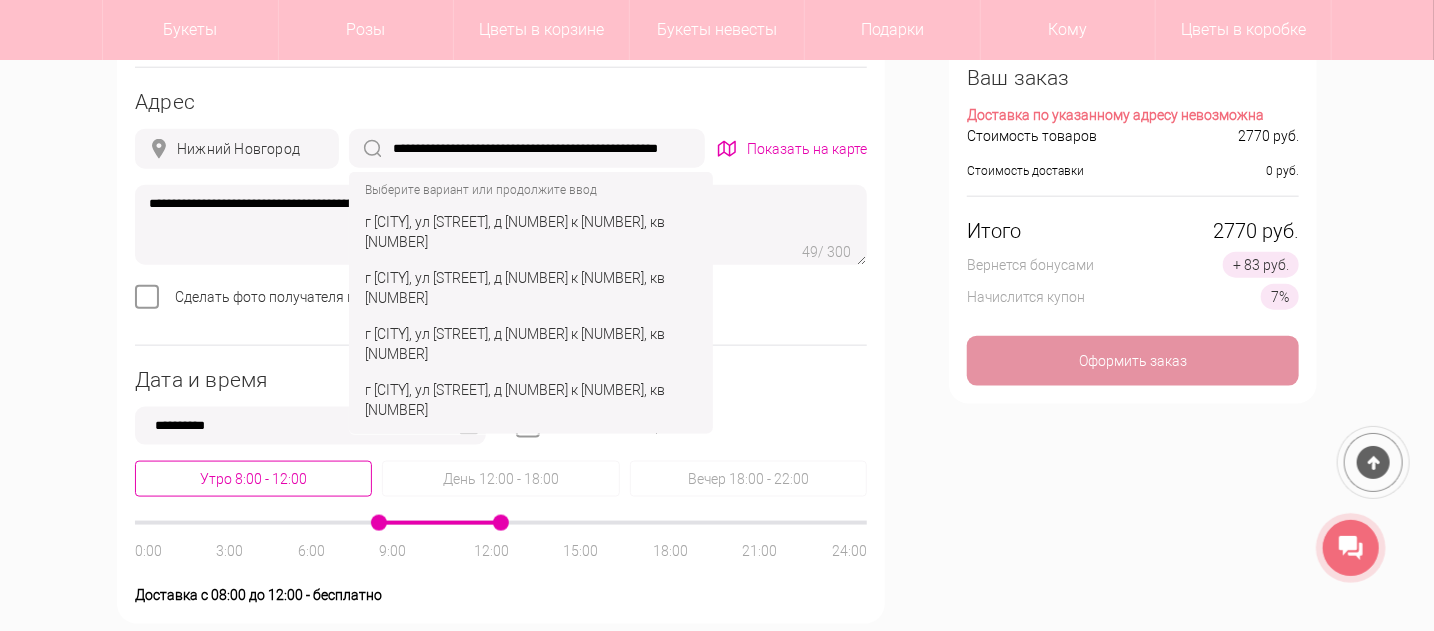 drag, startPoint x: 447, startPoint y: 147, endPoint x: 748, endPoint y: 144, distance: 301.01495 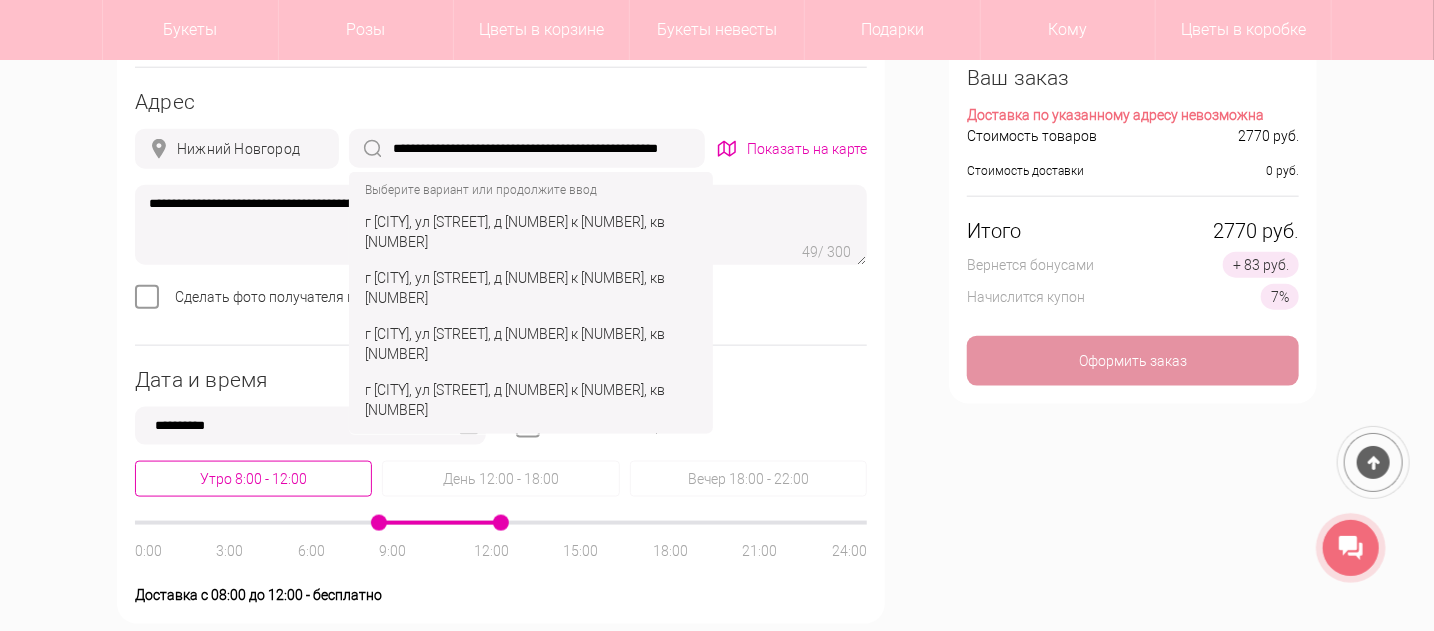 click on "**********" 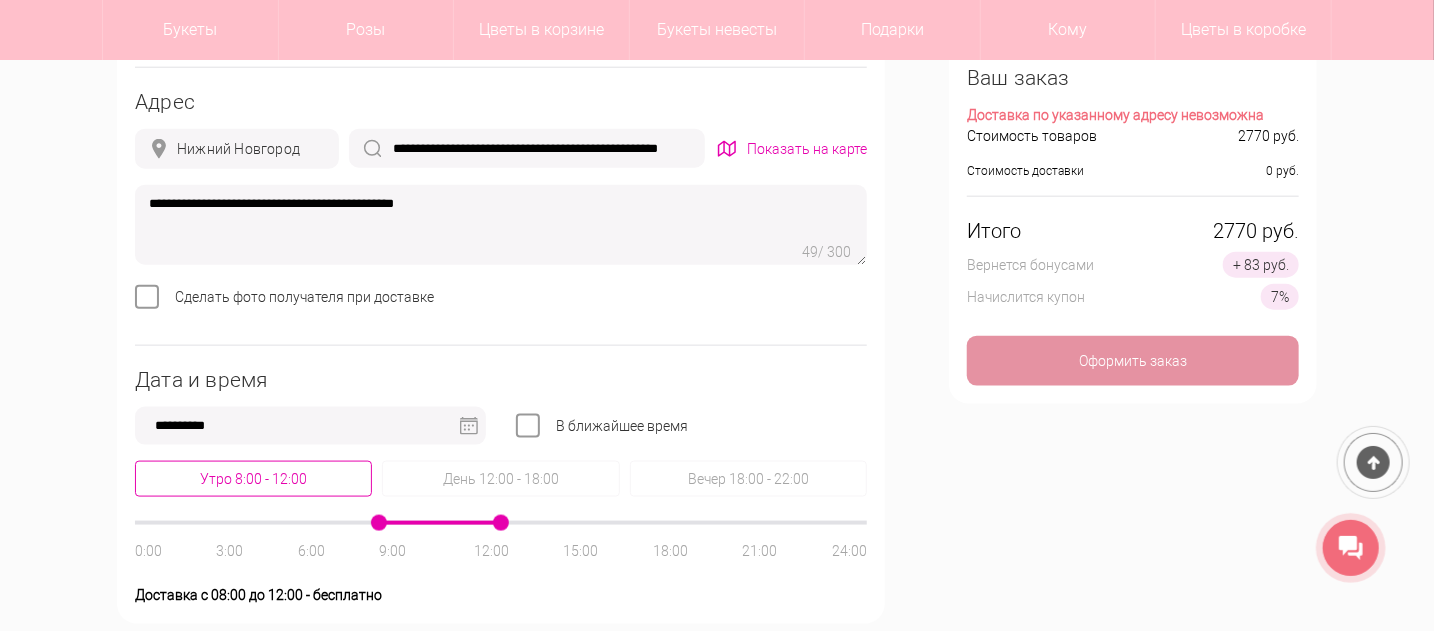 scroll, scrollTop: 900, scrollLeft: 0, axis: vertical 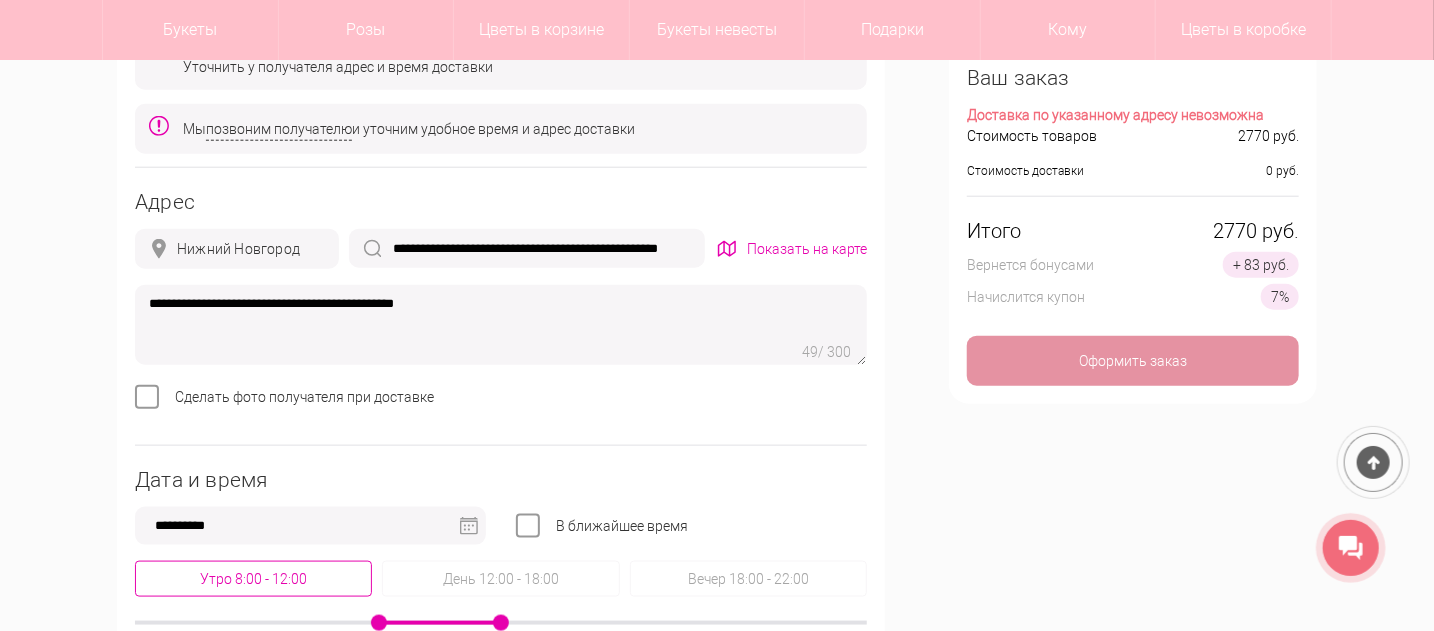 click on "Нижний Новгород" at bounding box center [238, 249] 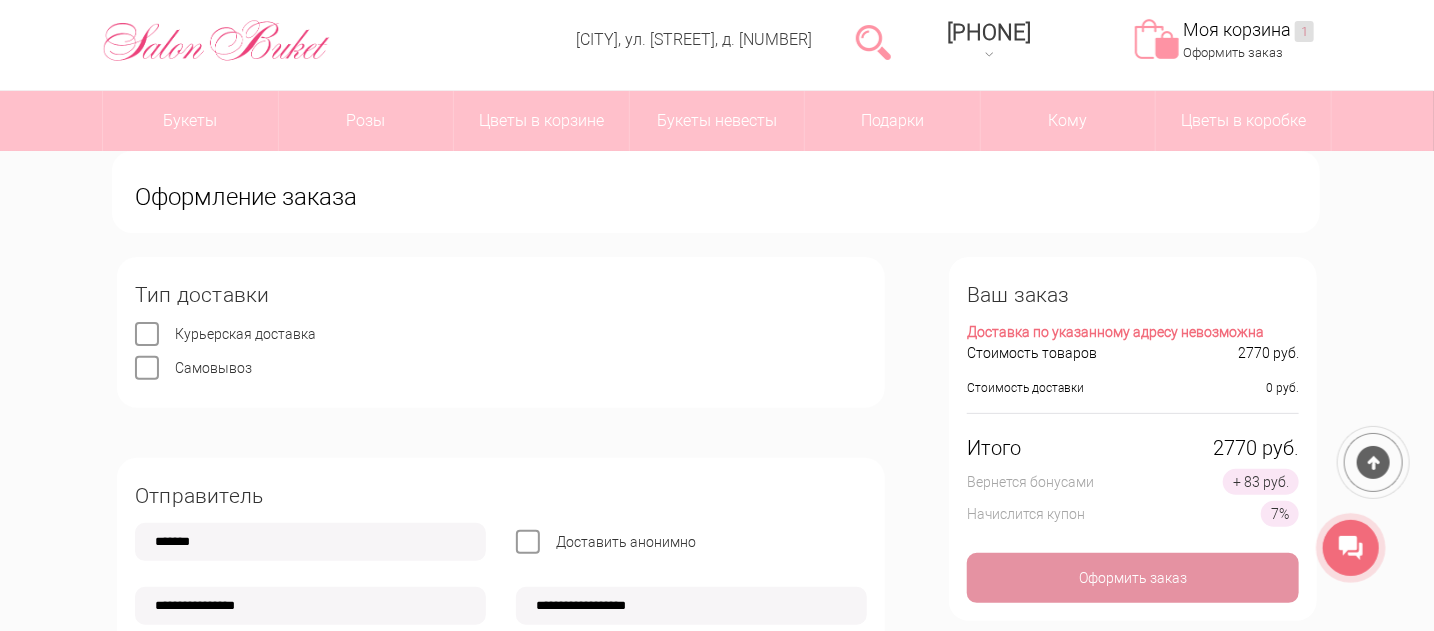 scroll, scrollTop: 0, scrollLeft: 0, axis: both 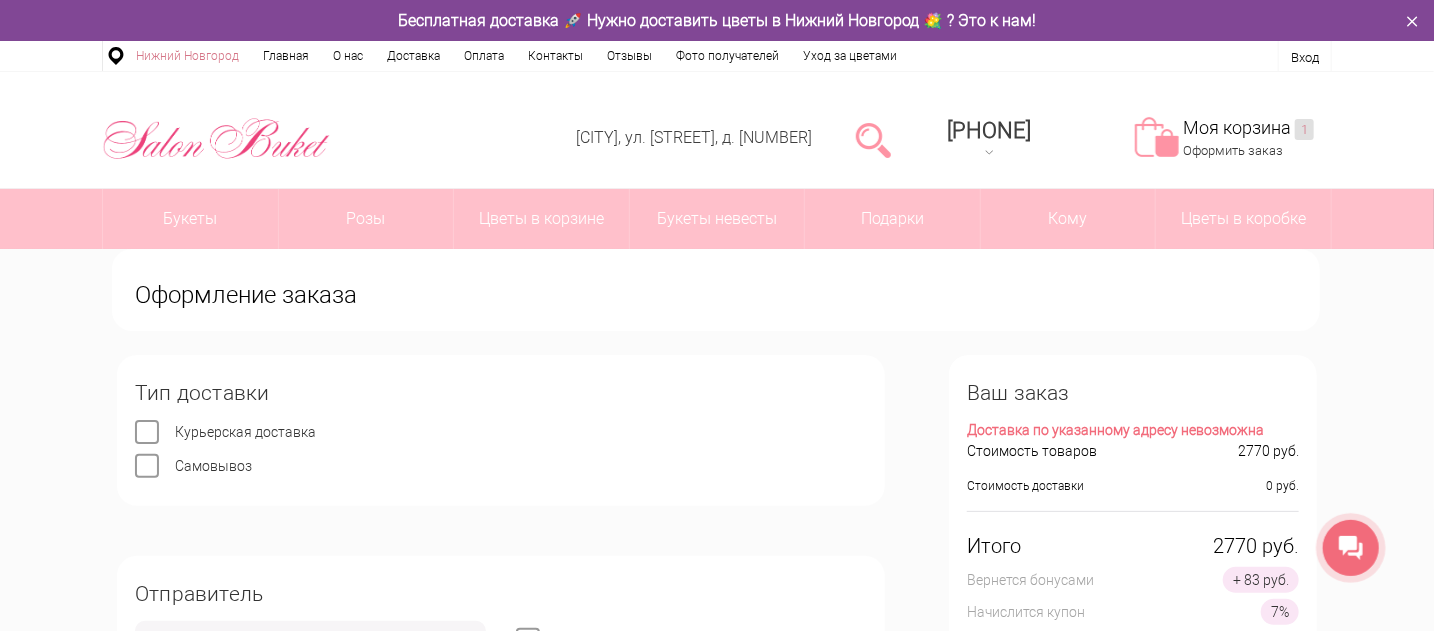 click on "Нижний Новгород" at bounding box center (187, 56) 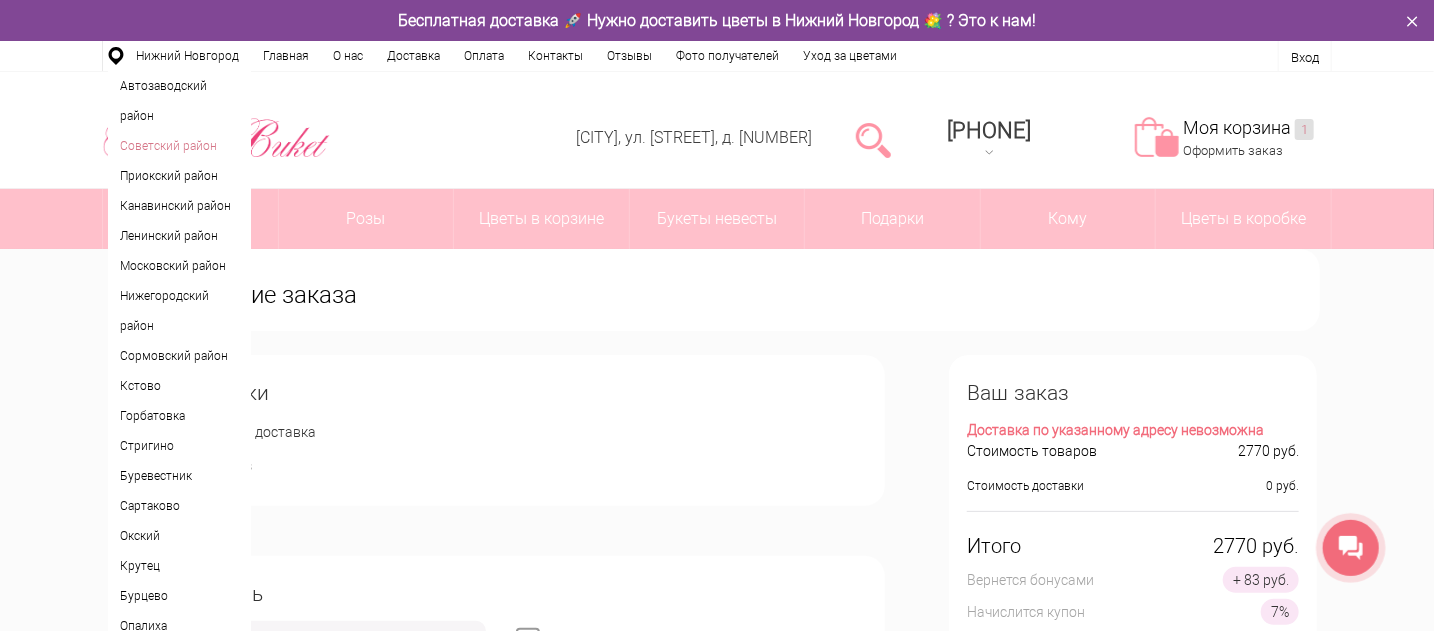 click on "Советский район" at bounding box center [179, 146] 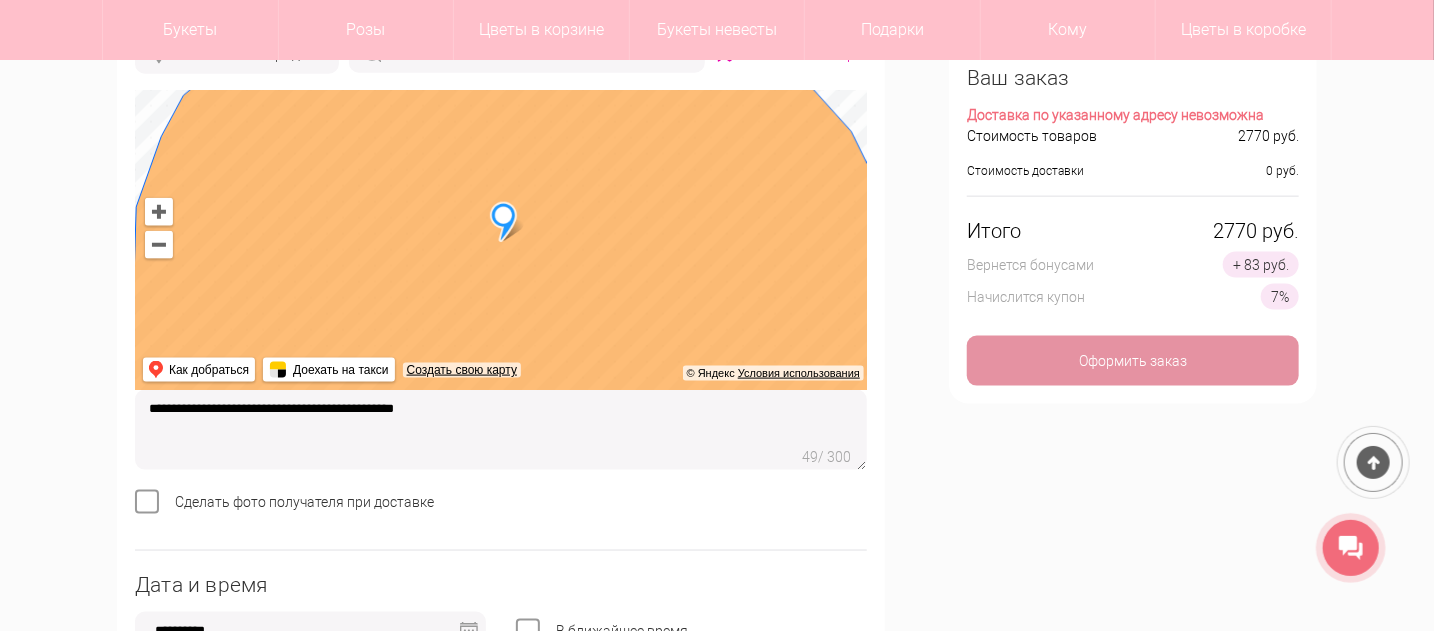 scroll, scrollTop: 1100, scrollLeft: 0, axis: vertical 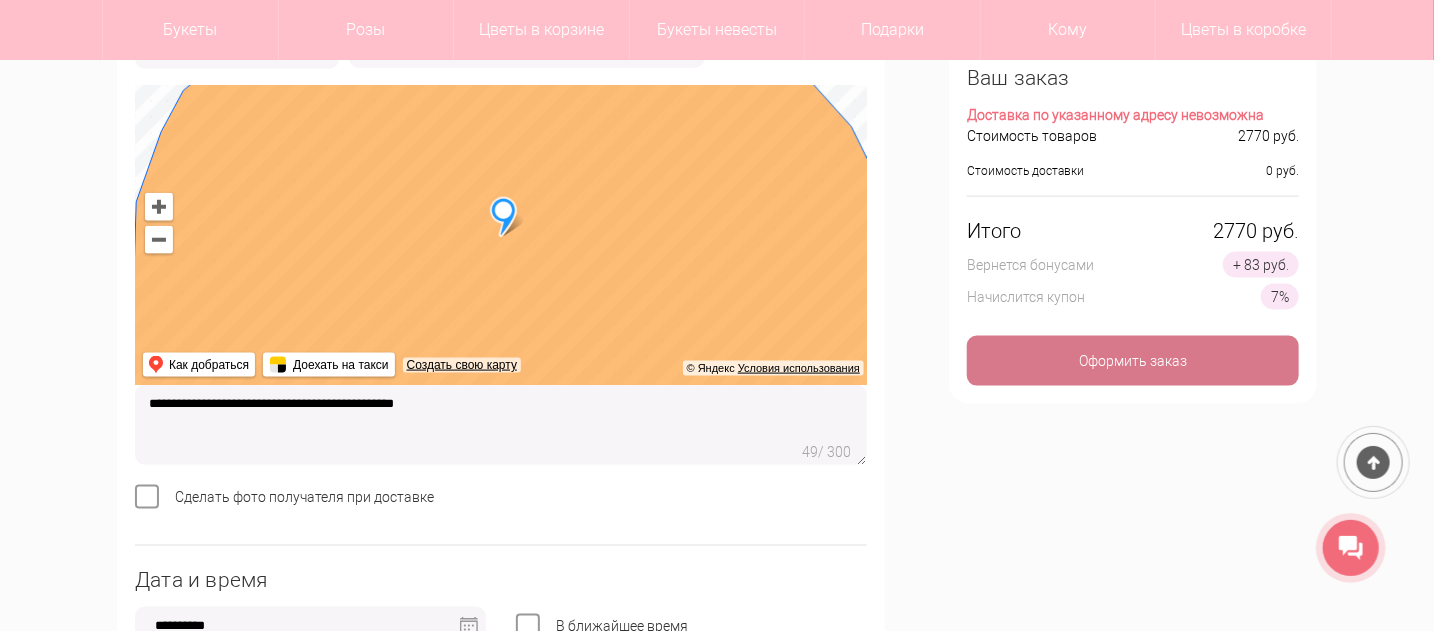 click on "Оформить заказ" at bounding box center [1133, 361] 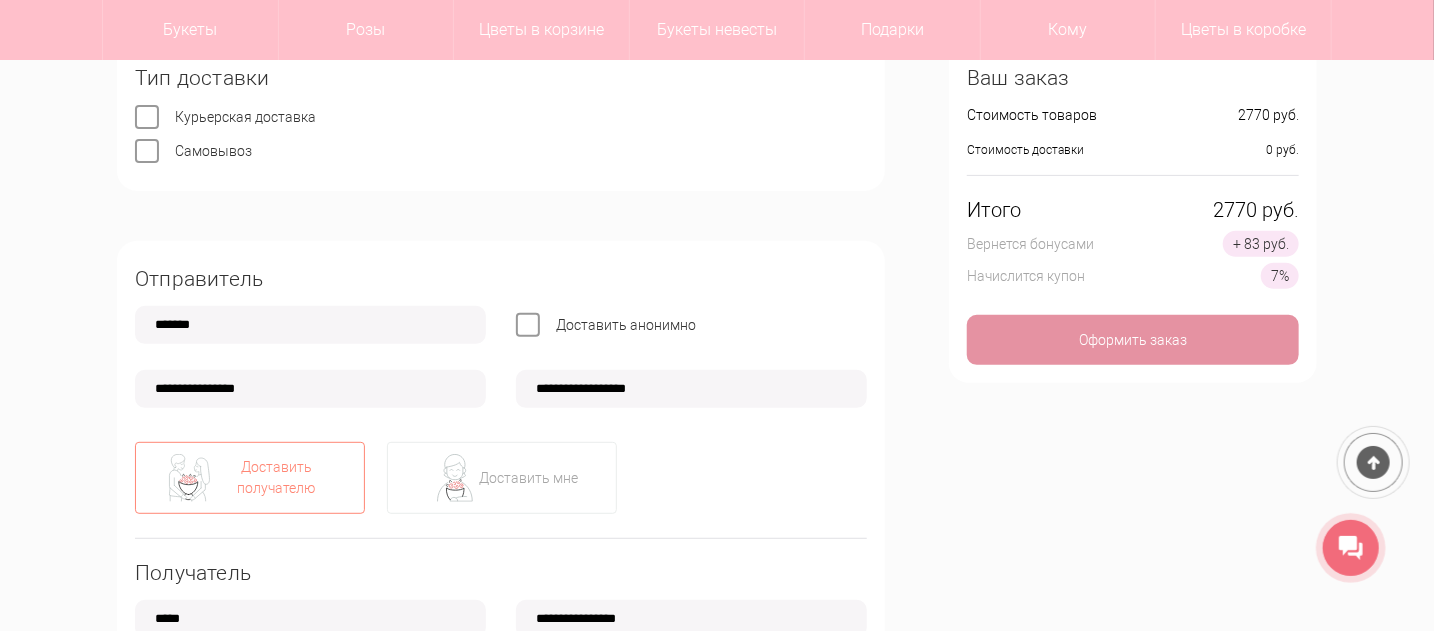 scroll, scrollTop: 200, scrollLeft: 0, axis: vertical 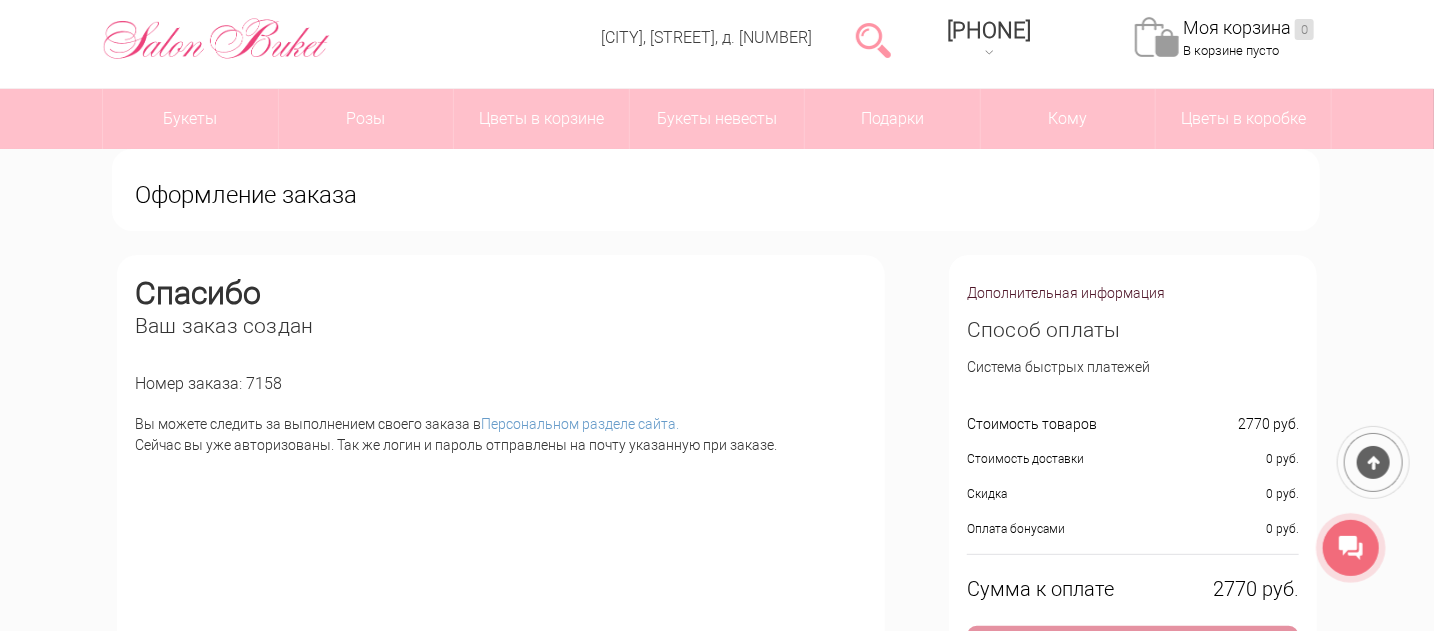 click on "Дополнительная информация" at bounding box center [1066, 293] 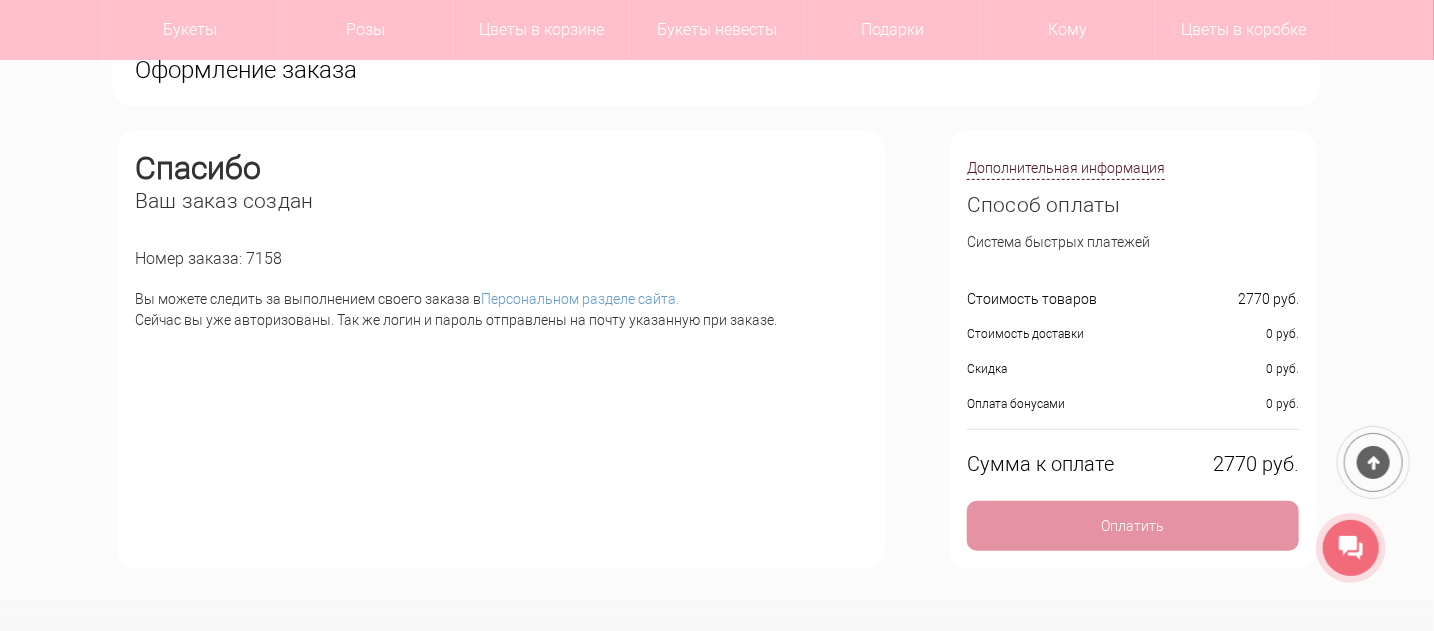 scroll, scrollTop: 200, scrollLeft: 0, axis: vertical 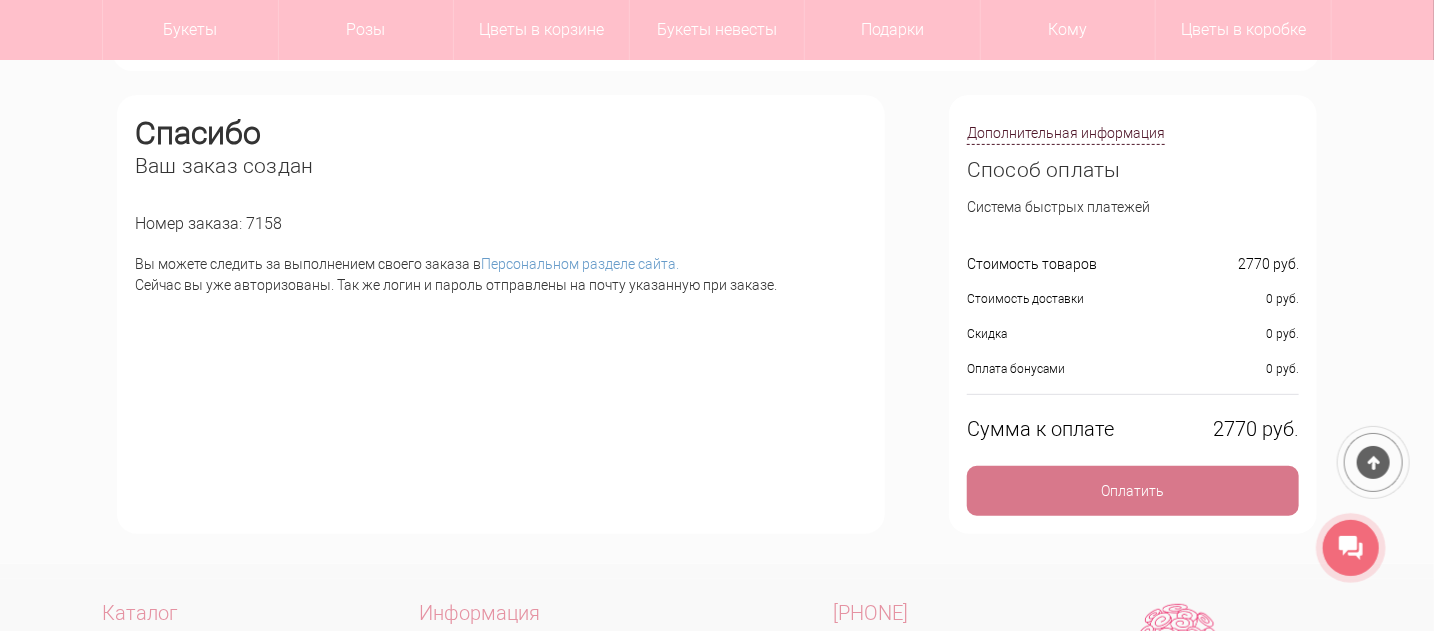 click on "Оплатить" at bounding box center (1133, 491) 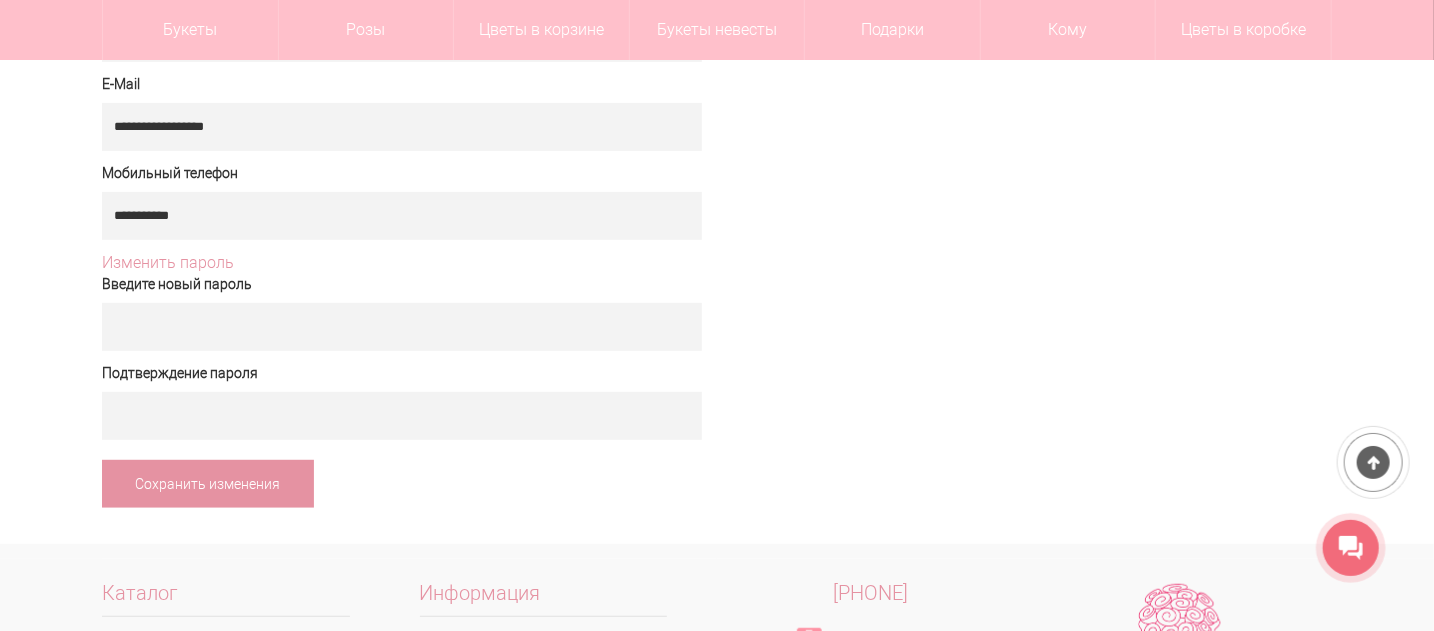 scroll, scrollTop: 300, scrollLeft: 0, axis: vertical 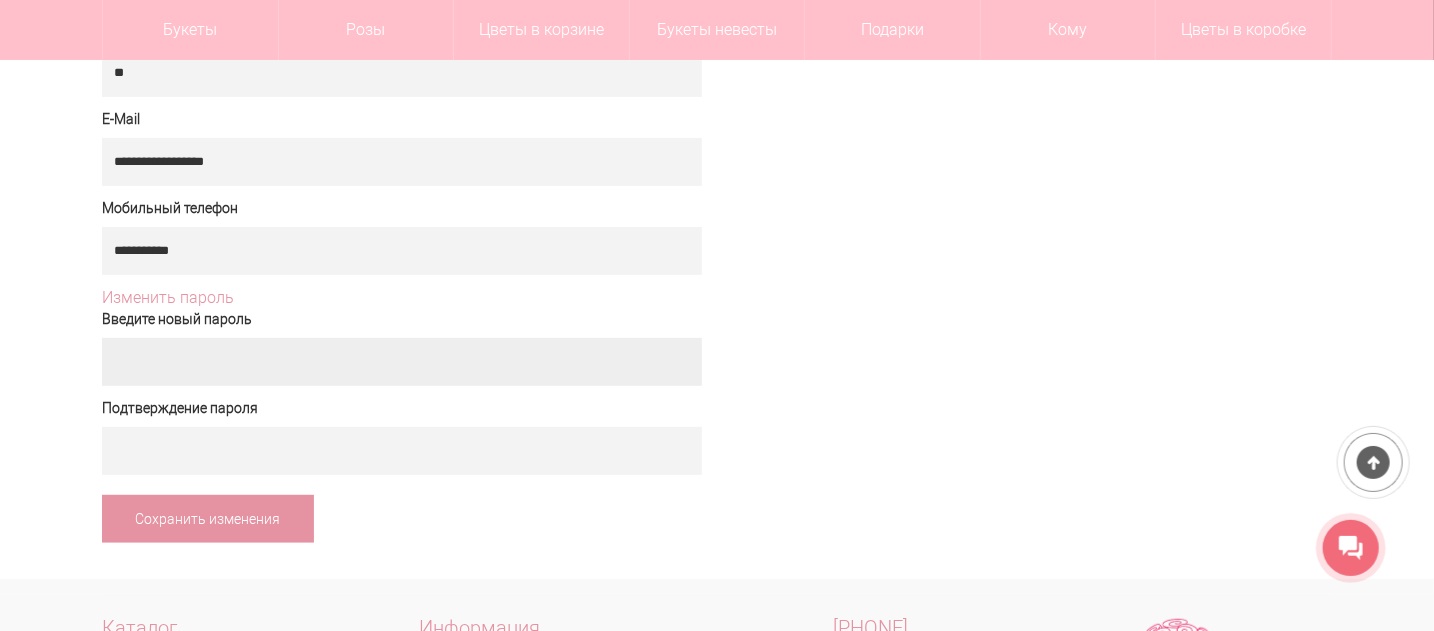 click at bounding box center [402, 362] 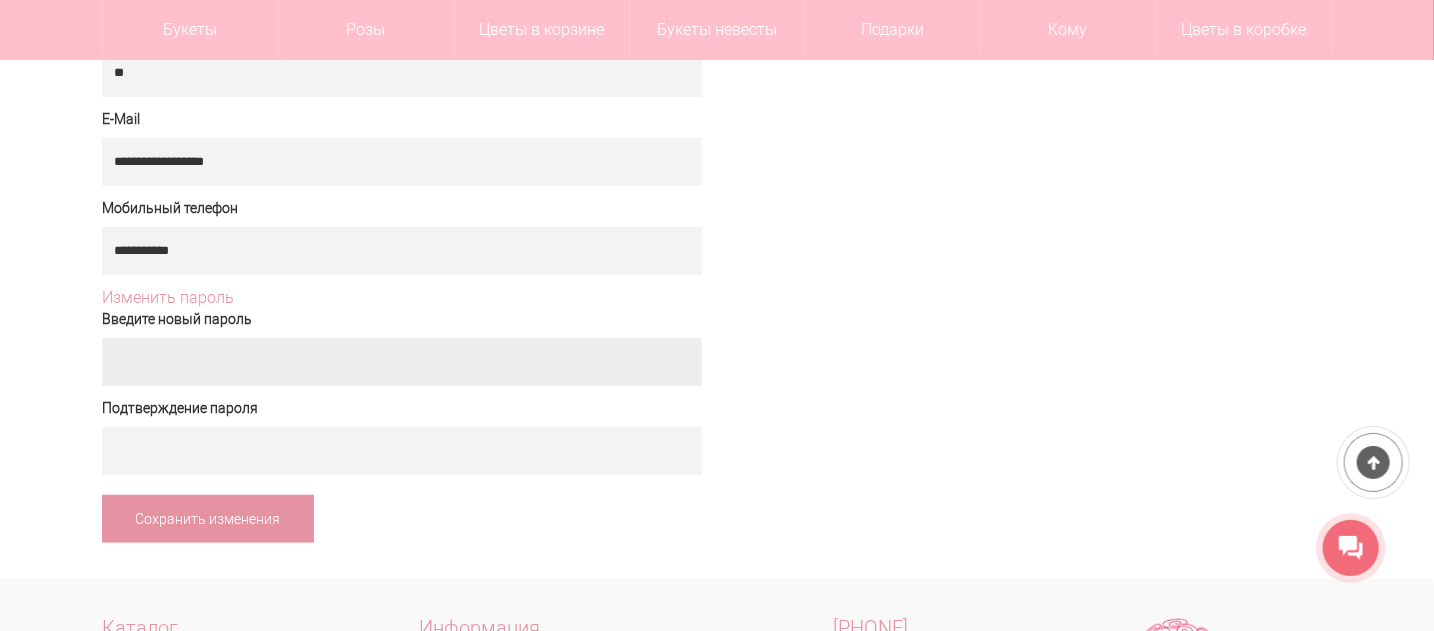 paste on "******" 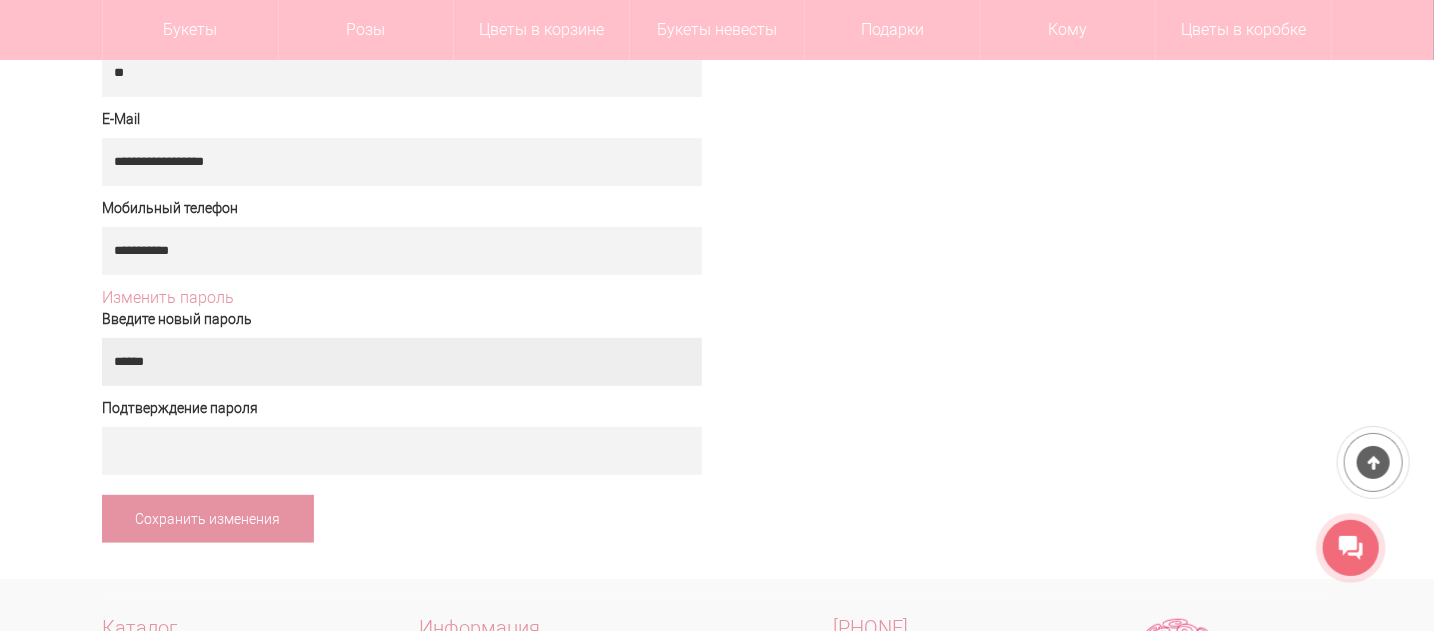 type on "******" 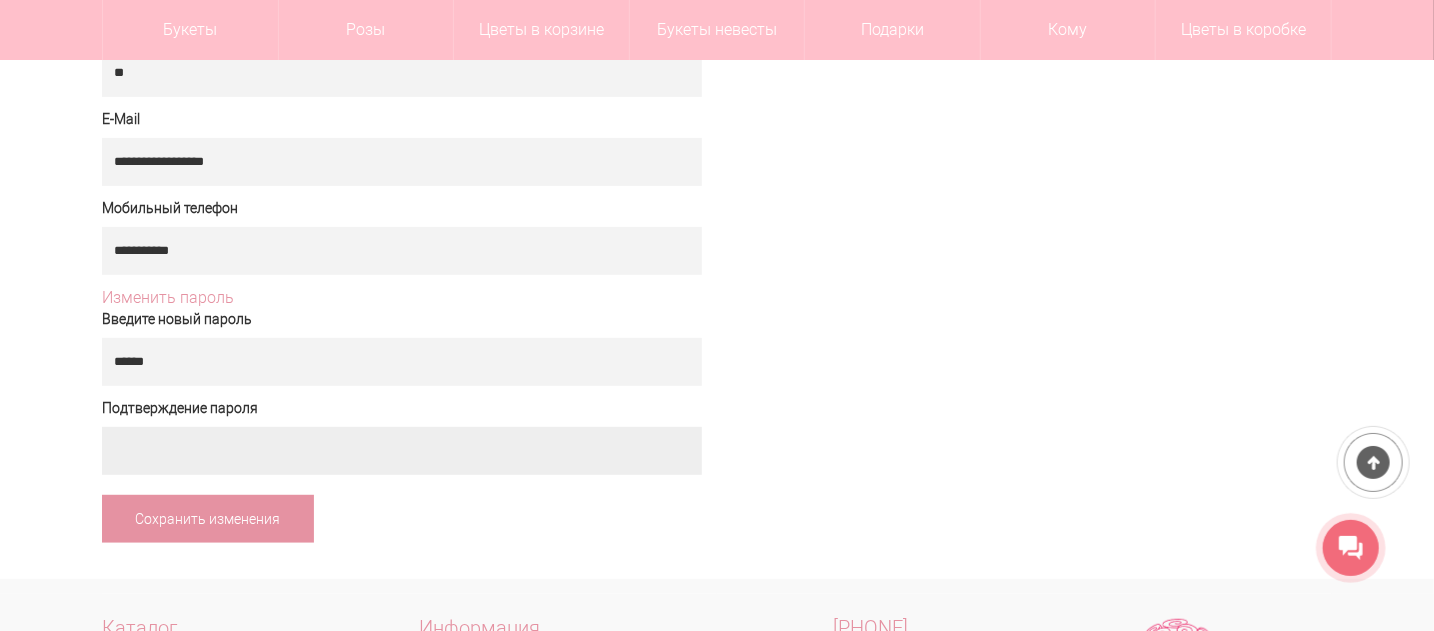 click at bounding box center [402, 451] 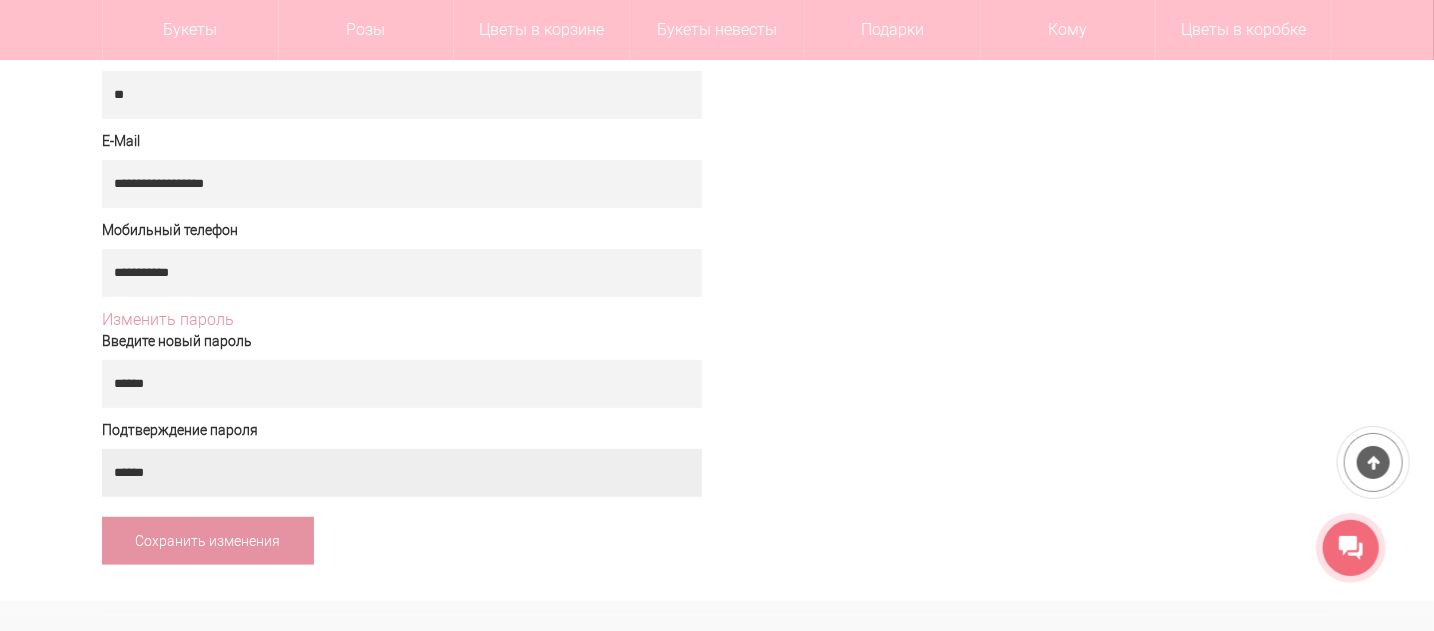 scroll, scrollTop: 300, scrollLeft: 0, axis: vertical 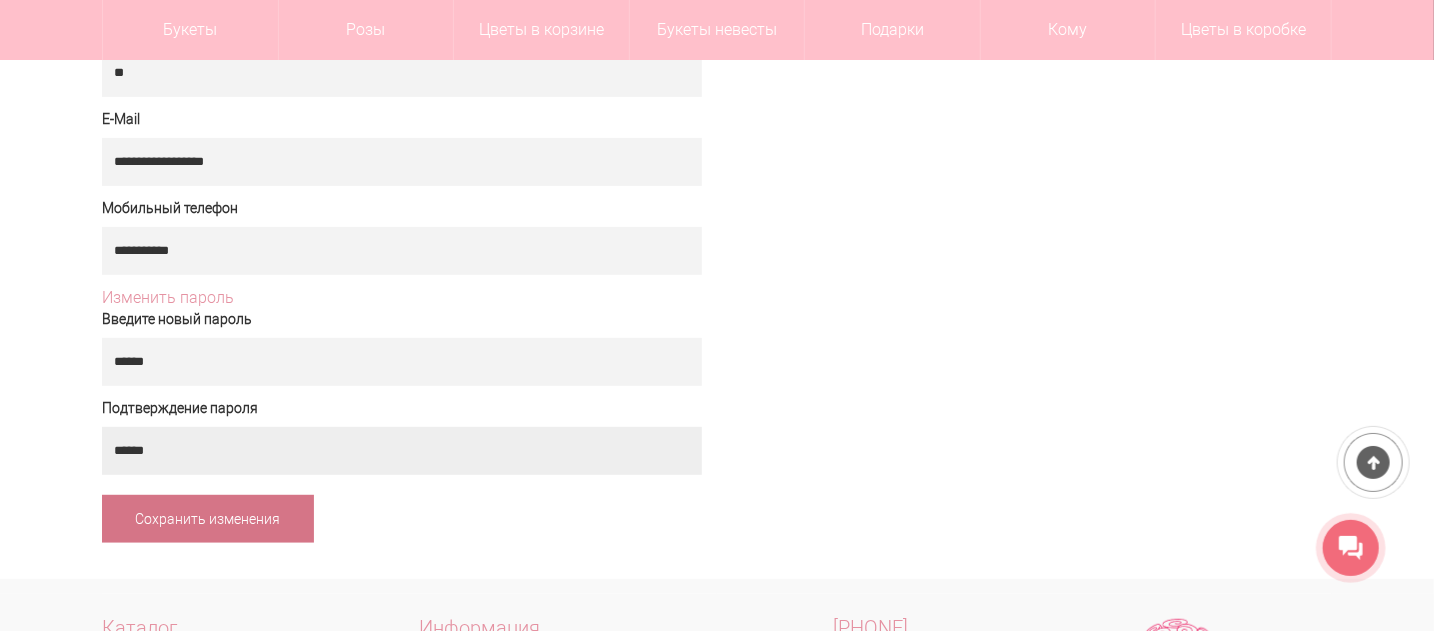 type on "******" 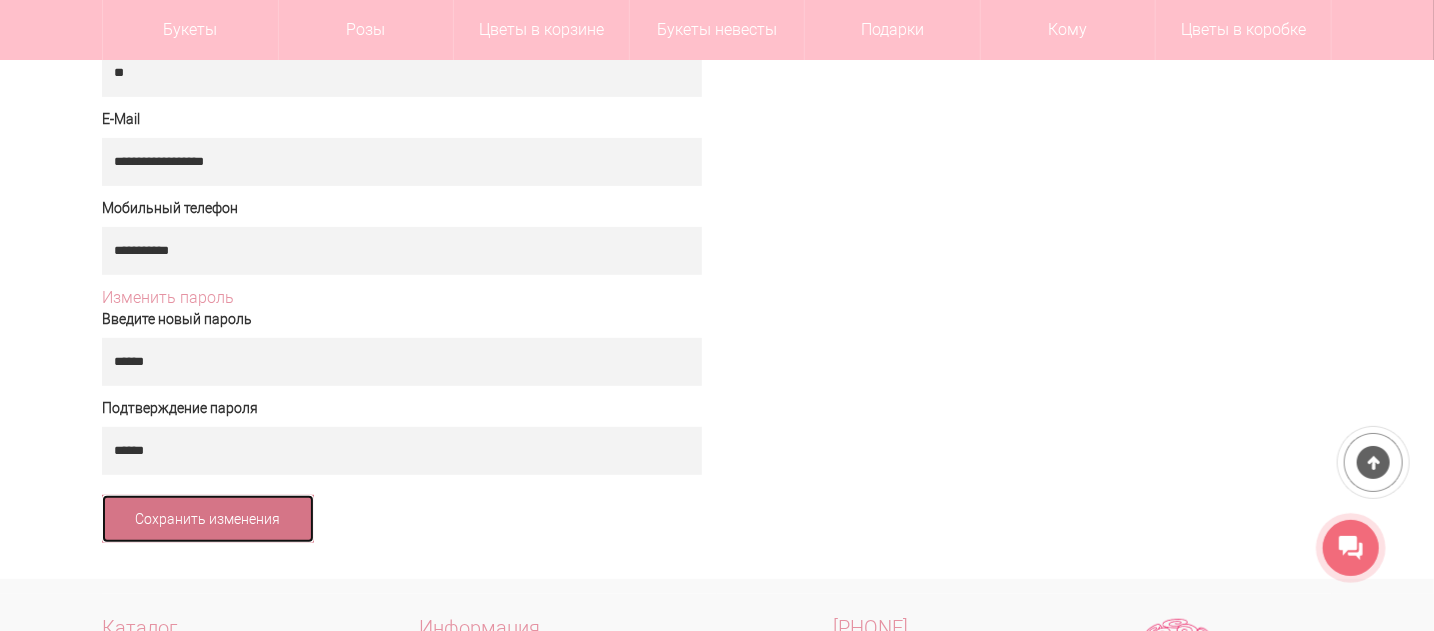 click on "Сохранить изменения" at bounding box center (208, 519) 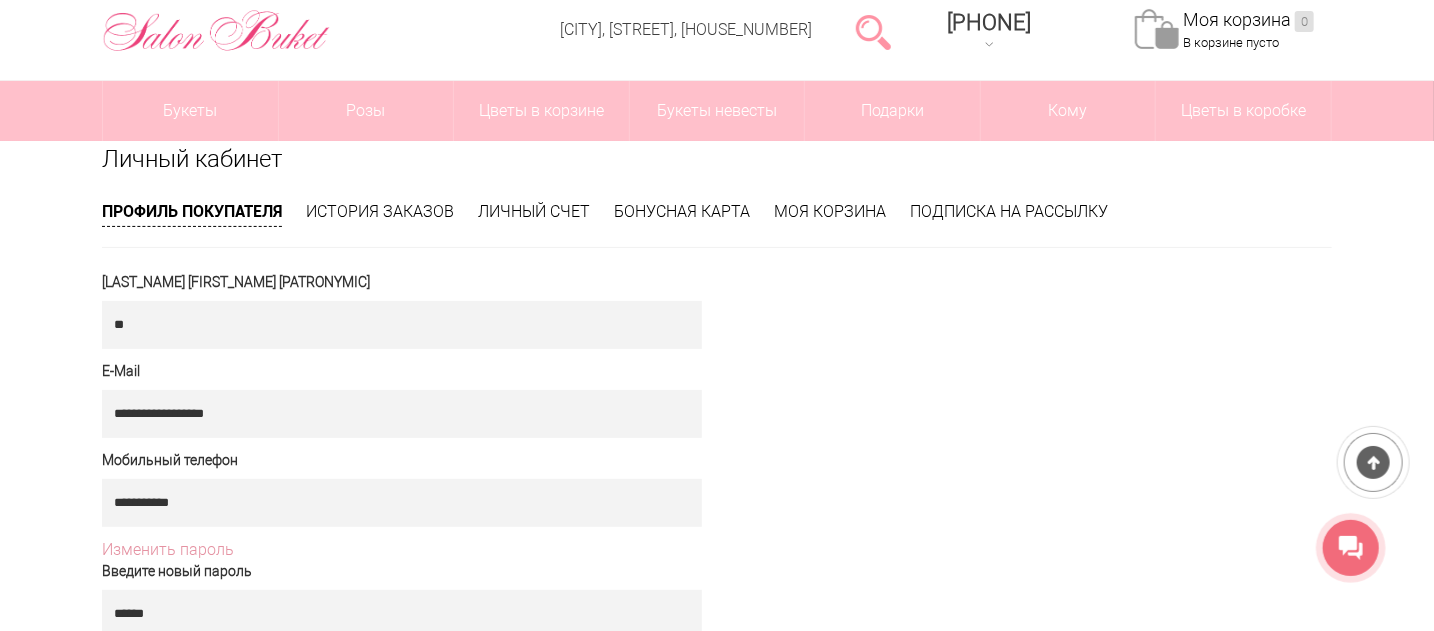 scroll, scrollTop: 100, scrollLeft: 0, axis: vertical 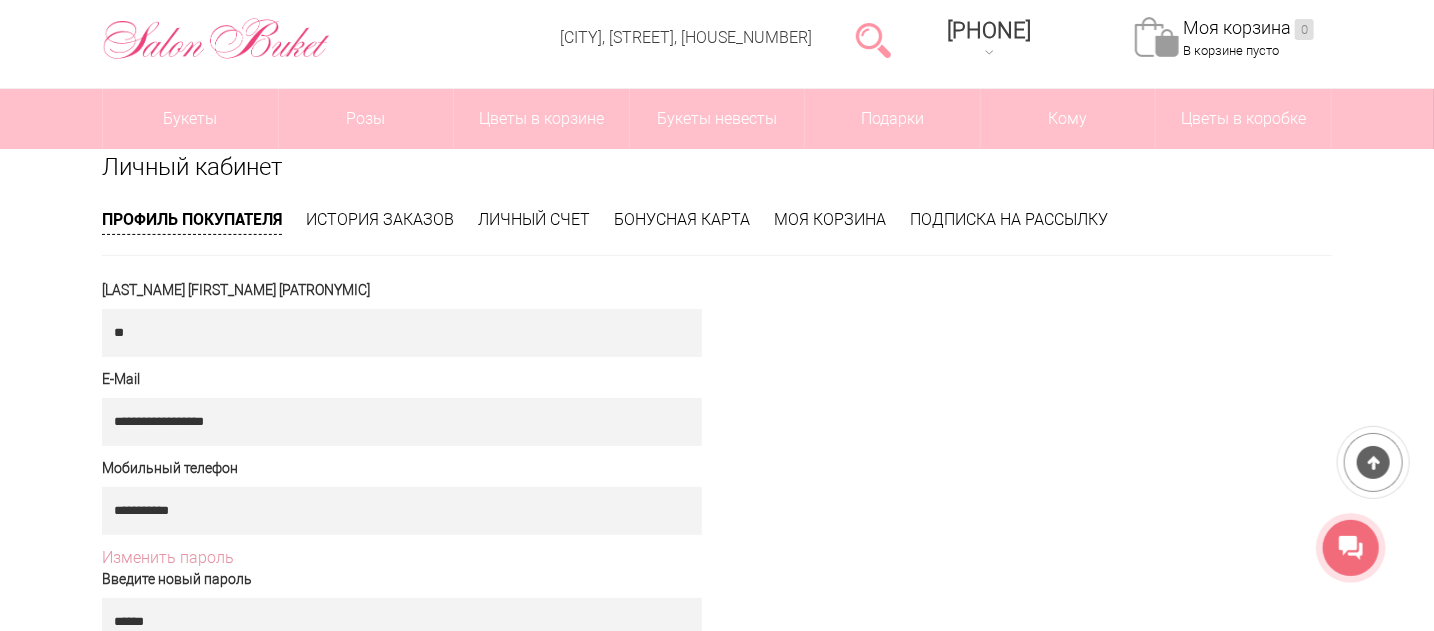 click on "**********" at bounding box center [717, 476] 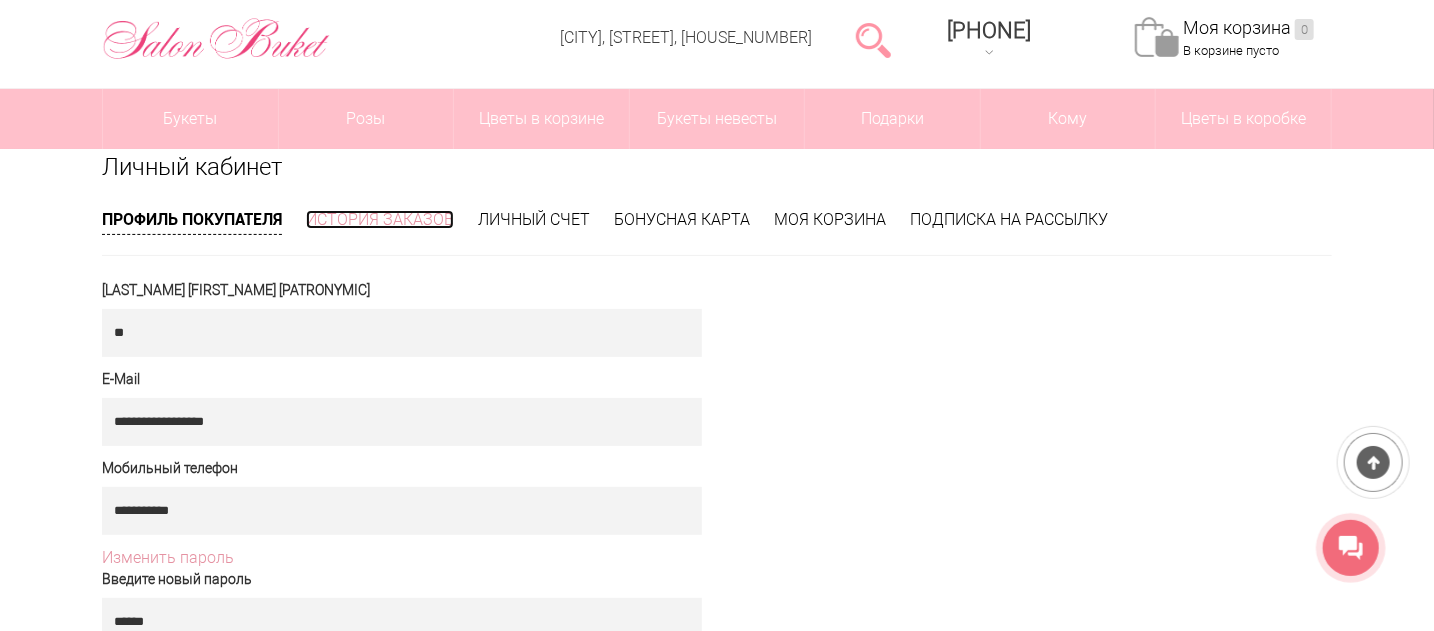 click on "История заказов" at bounding box center (380, 219) 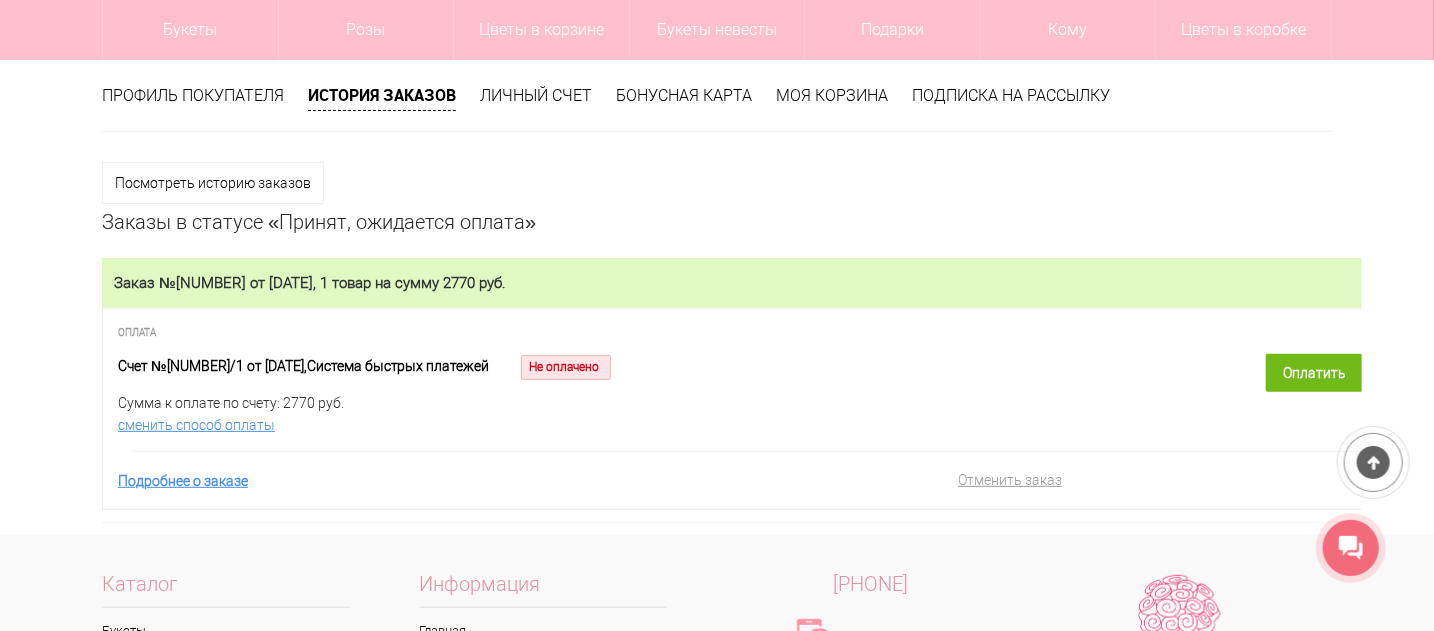 scroll, scrollTop: 200, scrollLeft: 0, axis: vertical 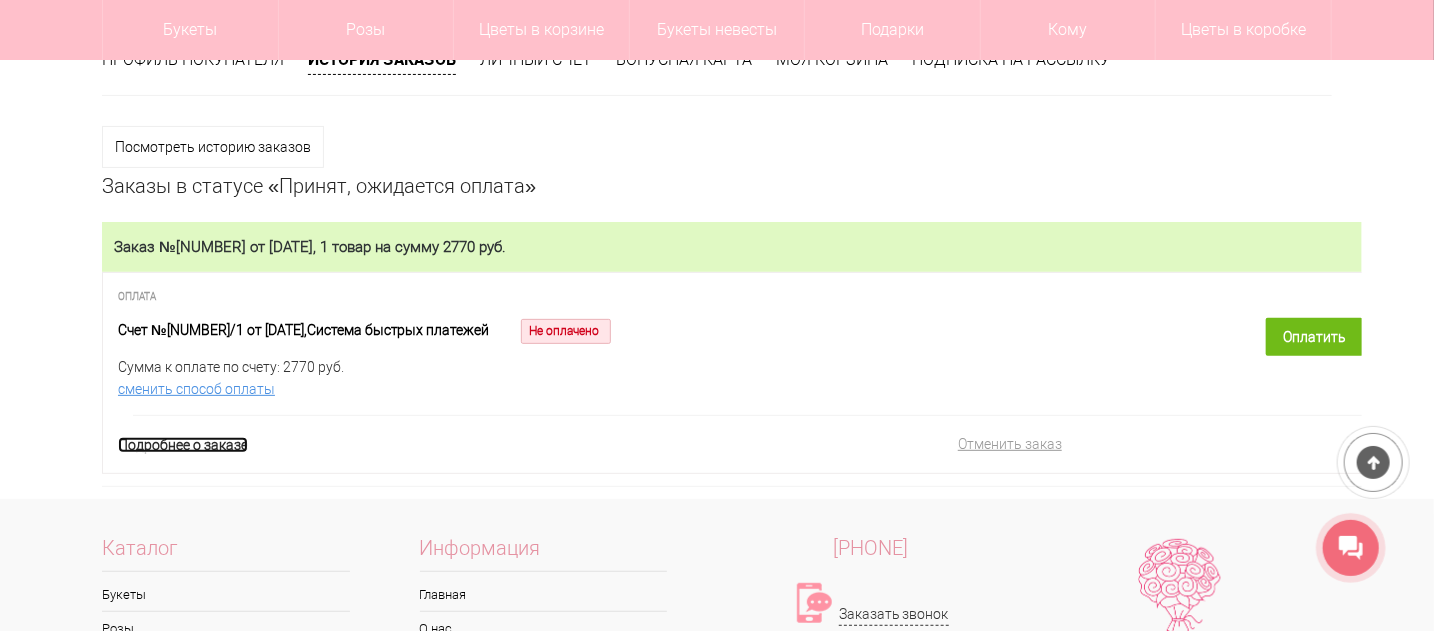click on "Подробнее о заказе" at bounding box center (183, 445) 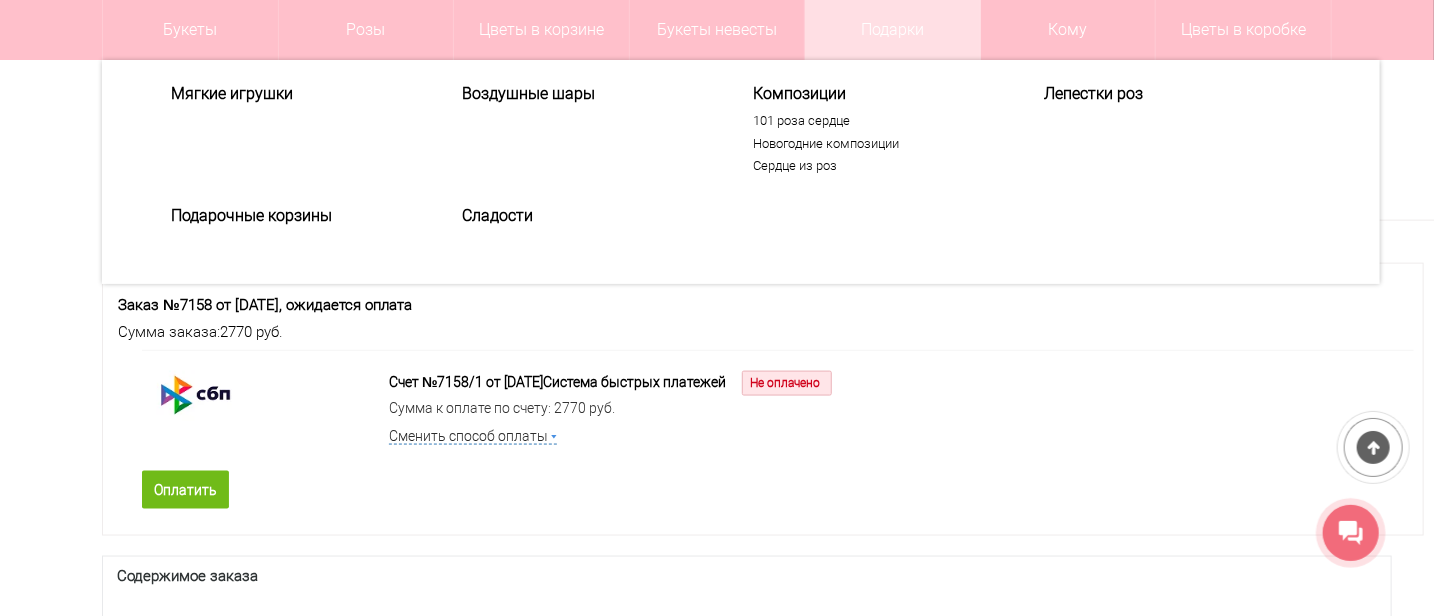 scroll, scrollTop: 1100, scrollLeft: 0, axis: vertical 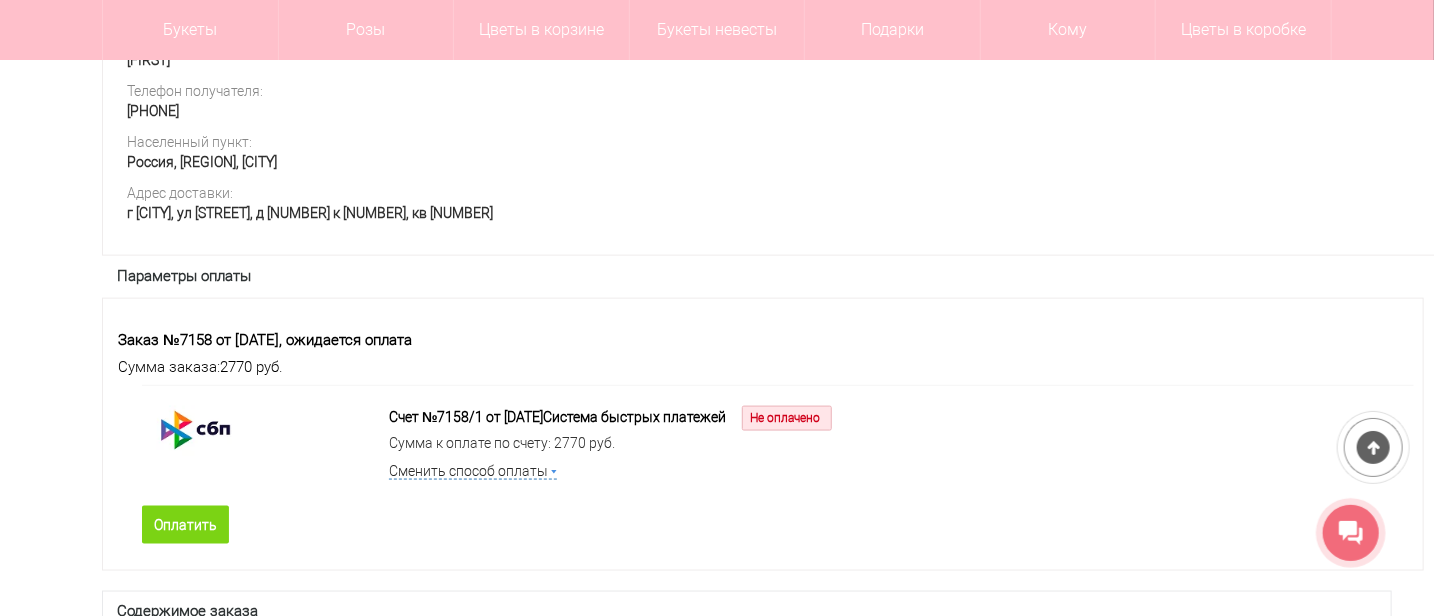 click on "Оплатить" at bounding box center [185, 525] 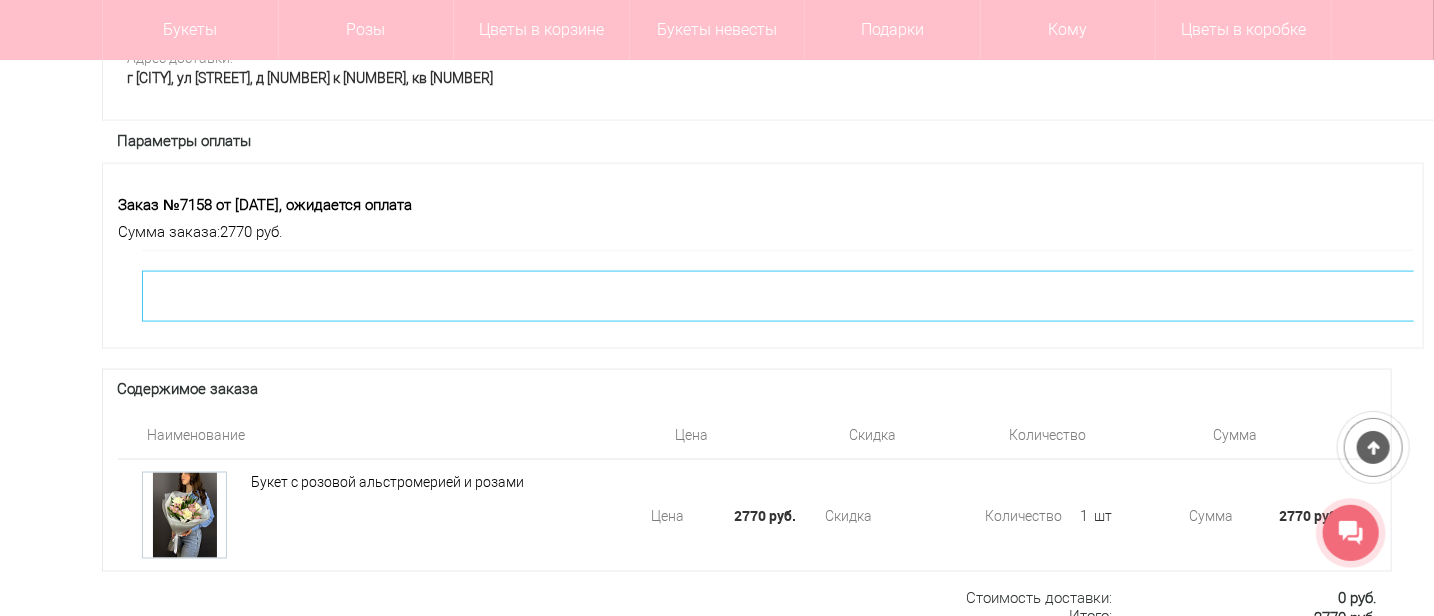 scroll, scrollTop: 1200, scrollLeft: 0, axis: vertical 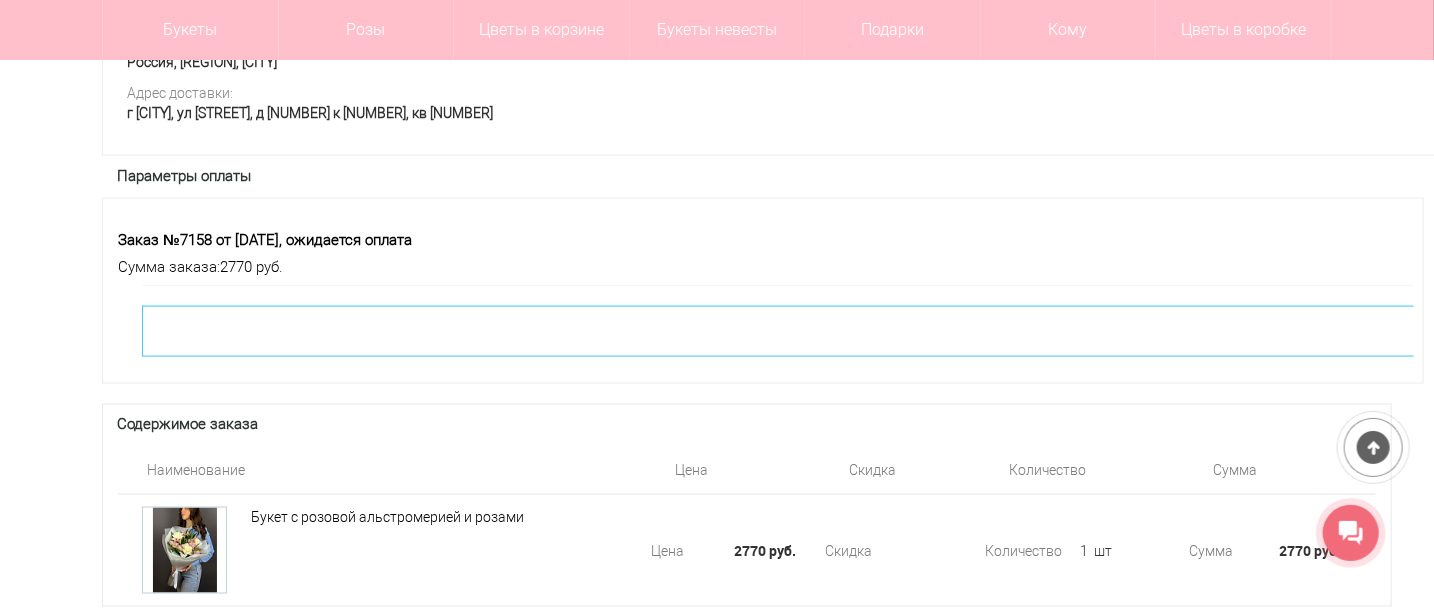 click at bounding box center (817, 331) 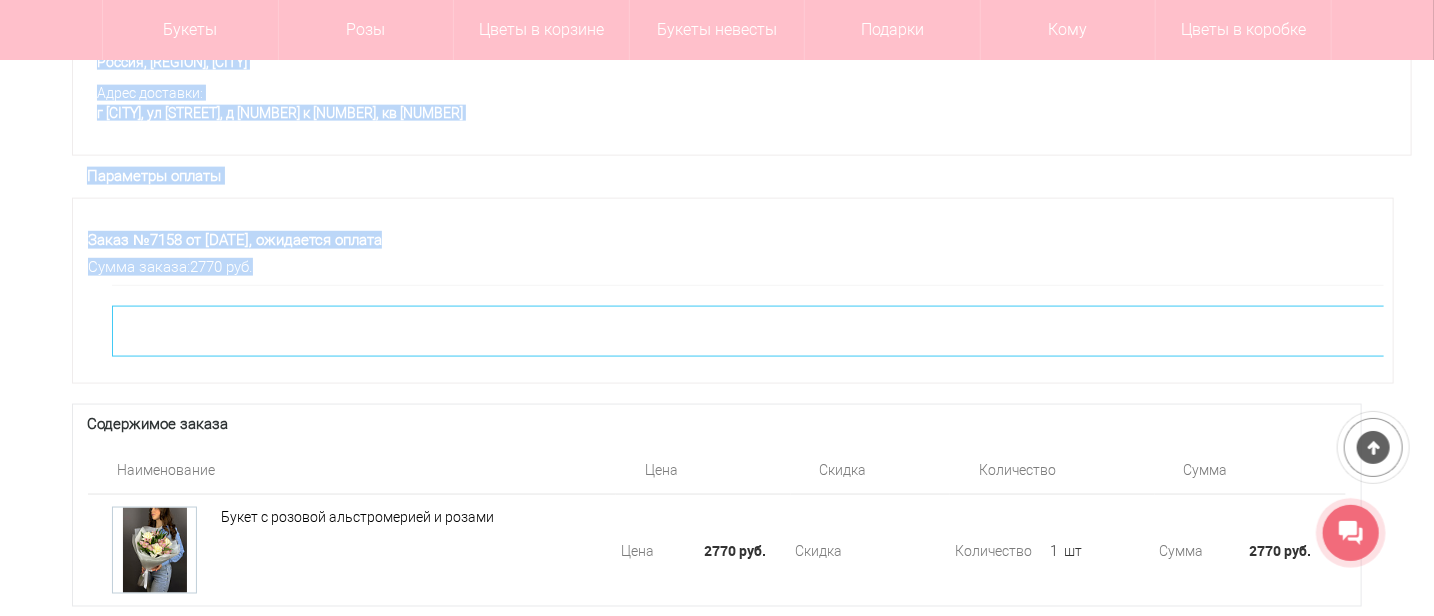 scroll, scrollTop: 1200, scrollLeft: 36, axis: both 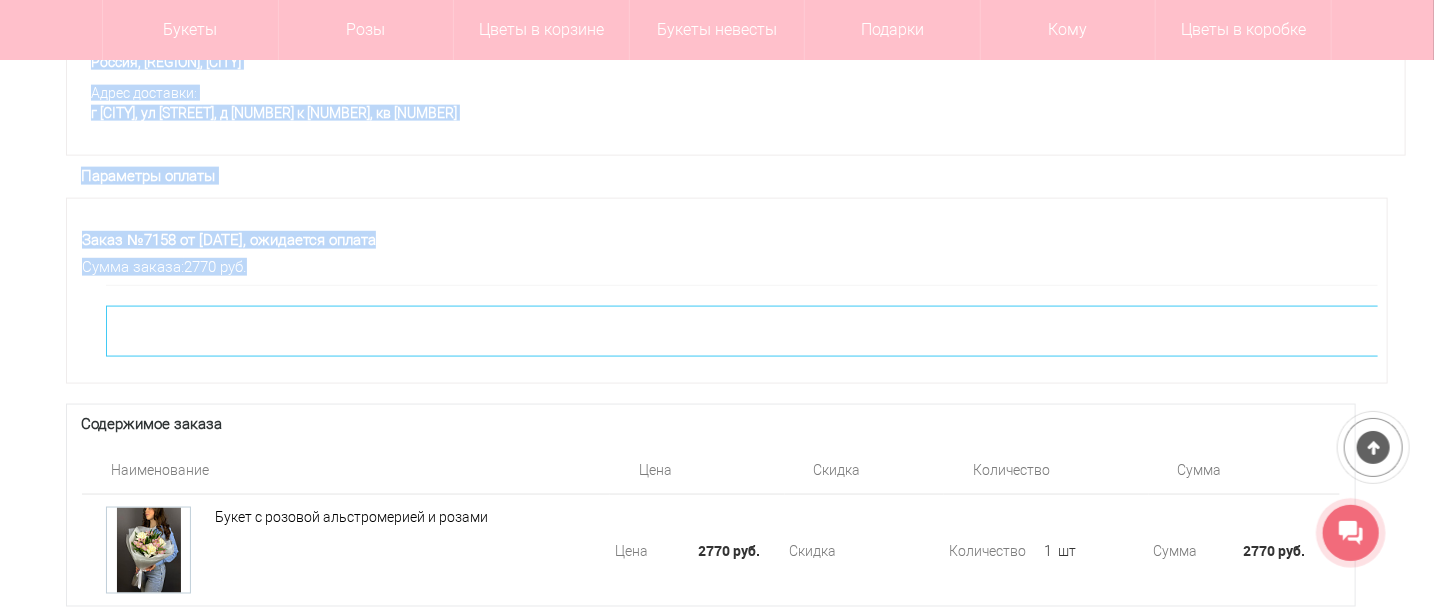 drag, startPoint x: 331, startPoint y: 350, endPoint x: 1485, endPoint y: 345, distance: 1154.0109 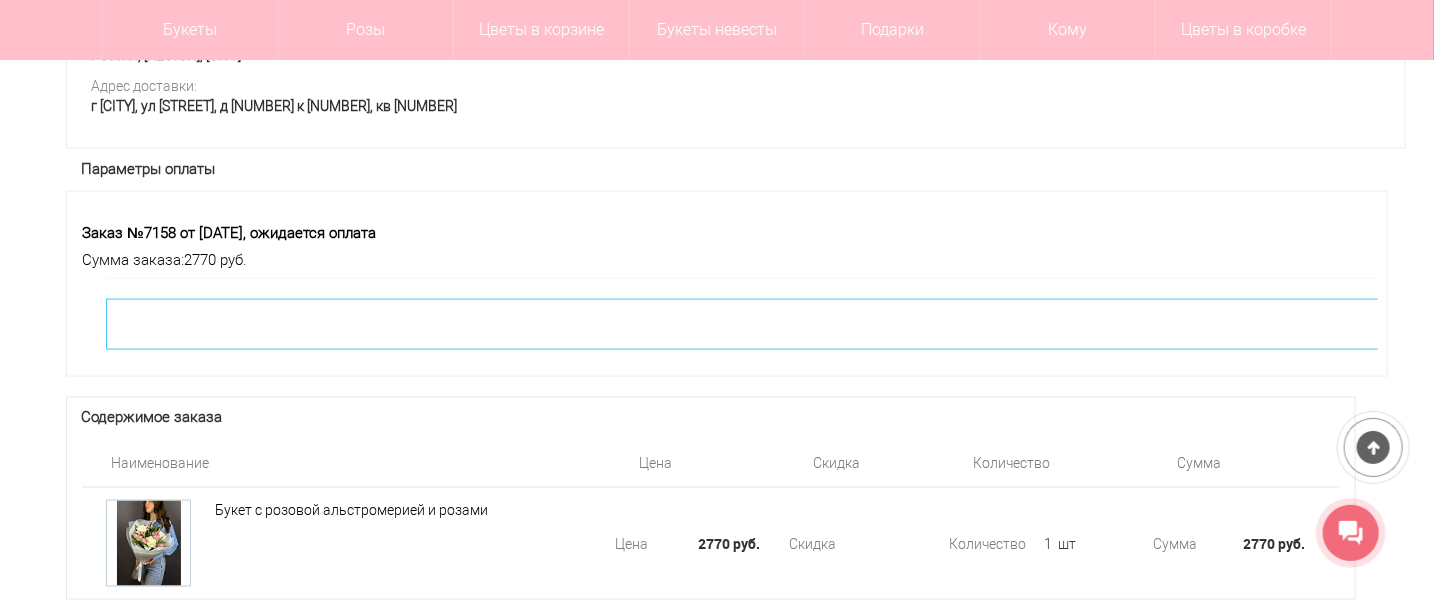 scroll, scrollTop: 1000, scrollLeft: 36, axis: both 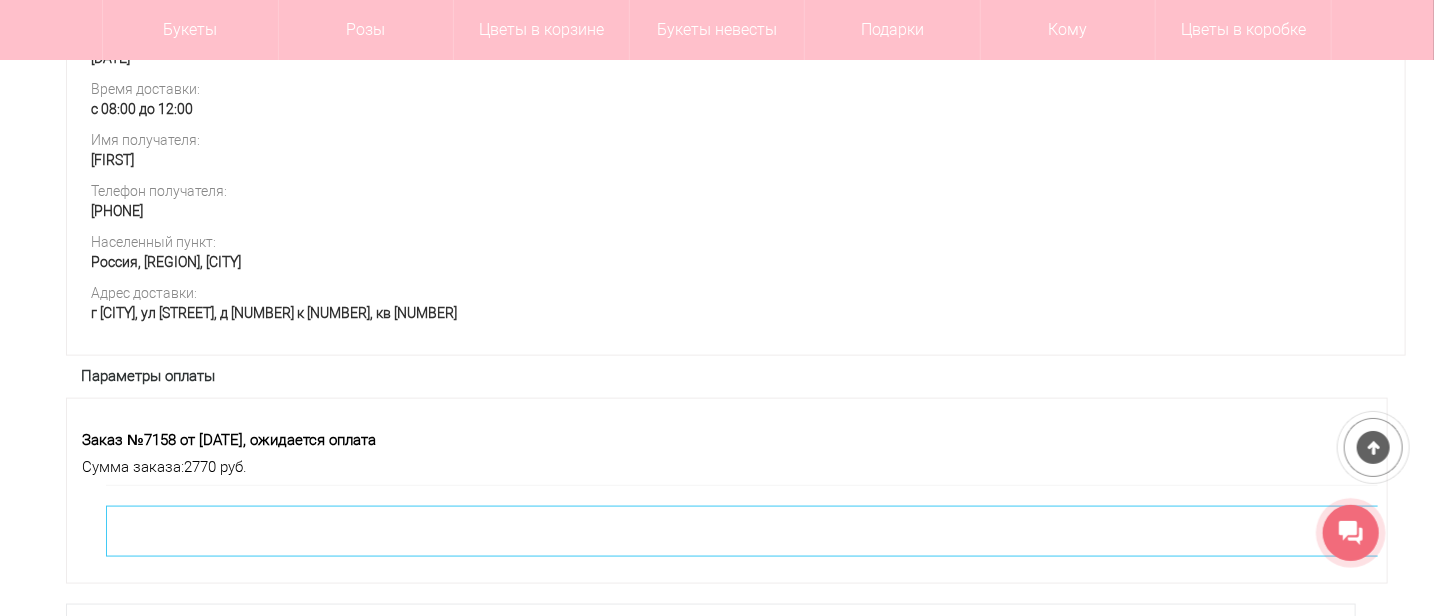 click on "Параметры оплаты" at bounding box center [726, 376] 